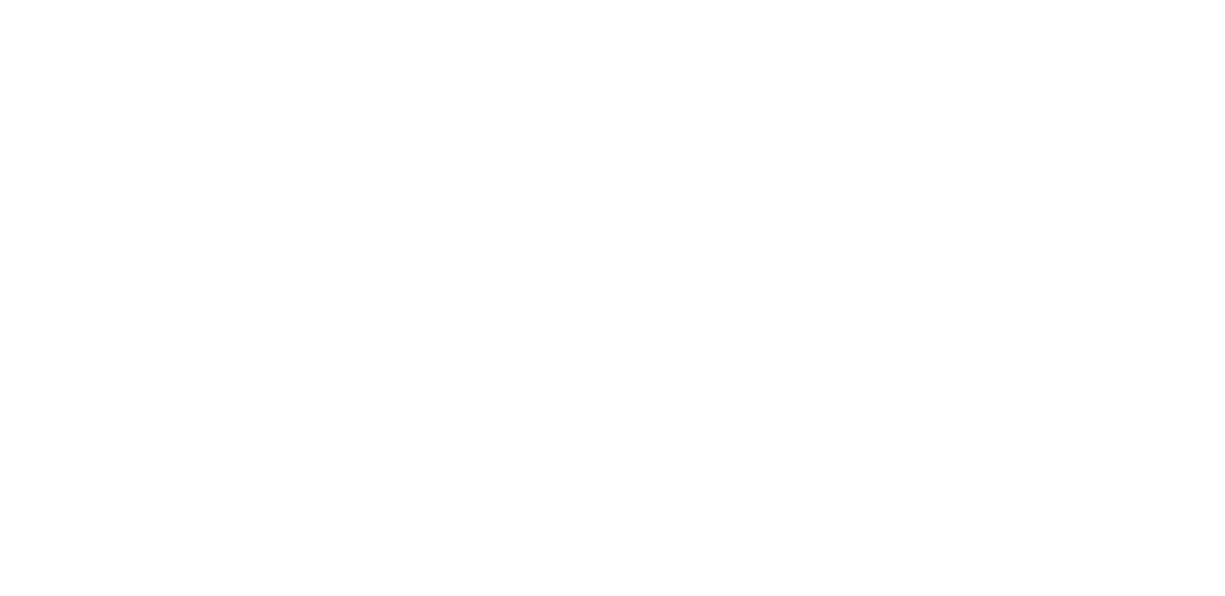 scroll, scrollTop: 0, scrollLeft: 0, axis: both 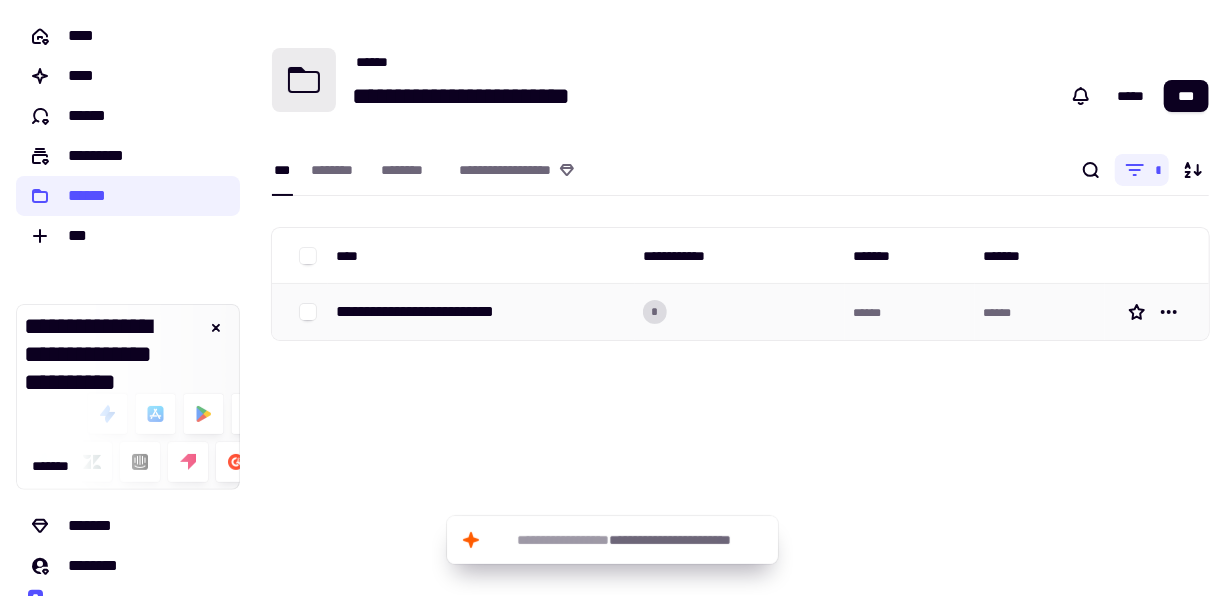 click on "**********" at bounding box center (432, 312) 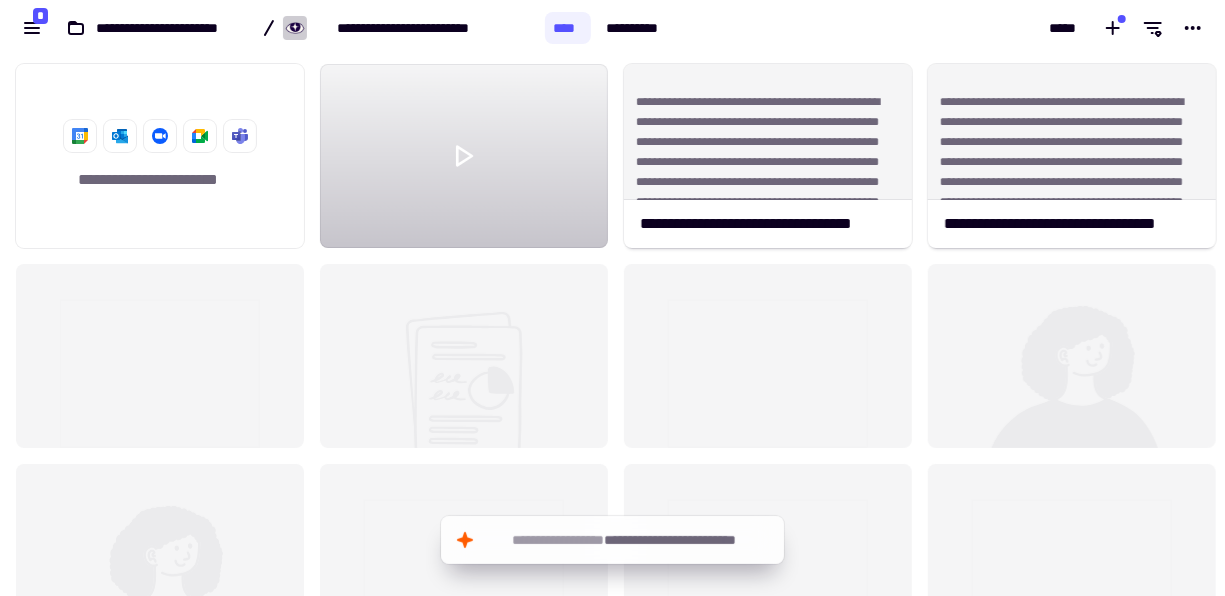 scroll, scrollTop: 16, scrollLeft: 16, axis: both 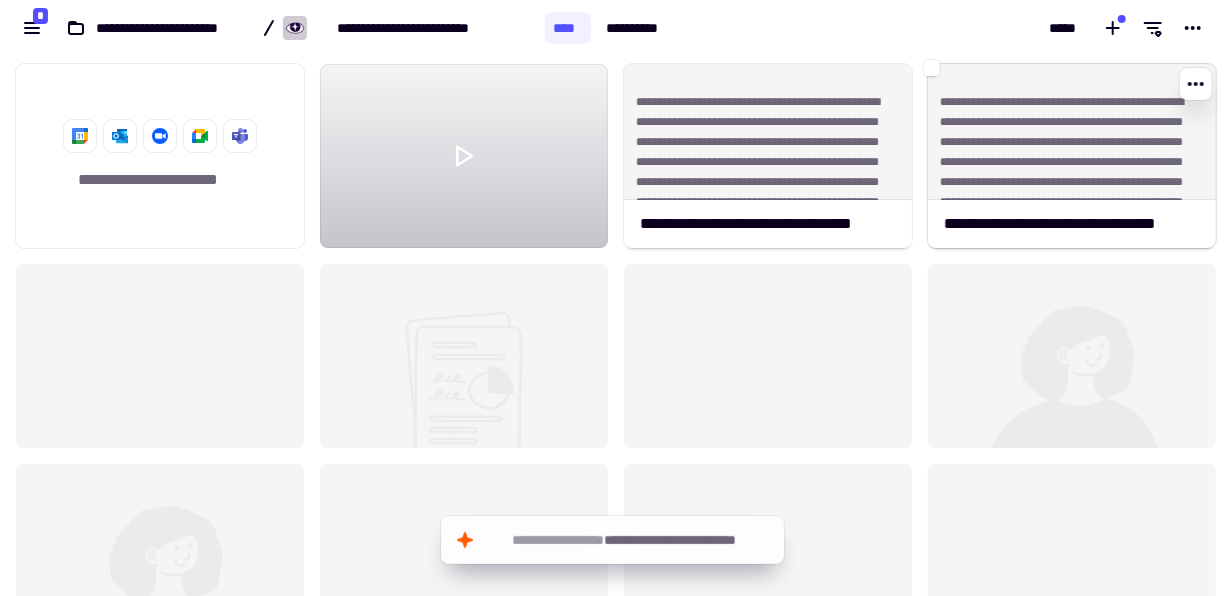 click on "**********" 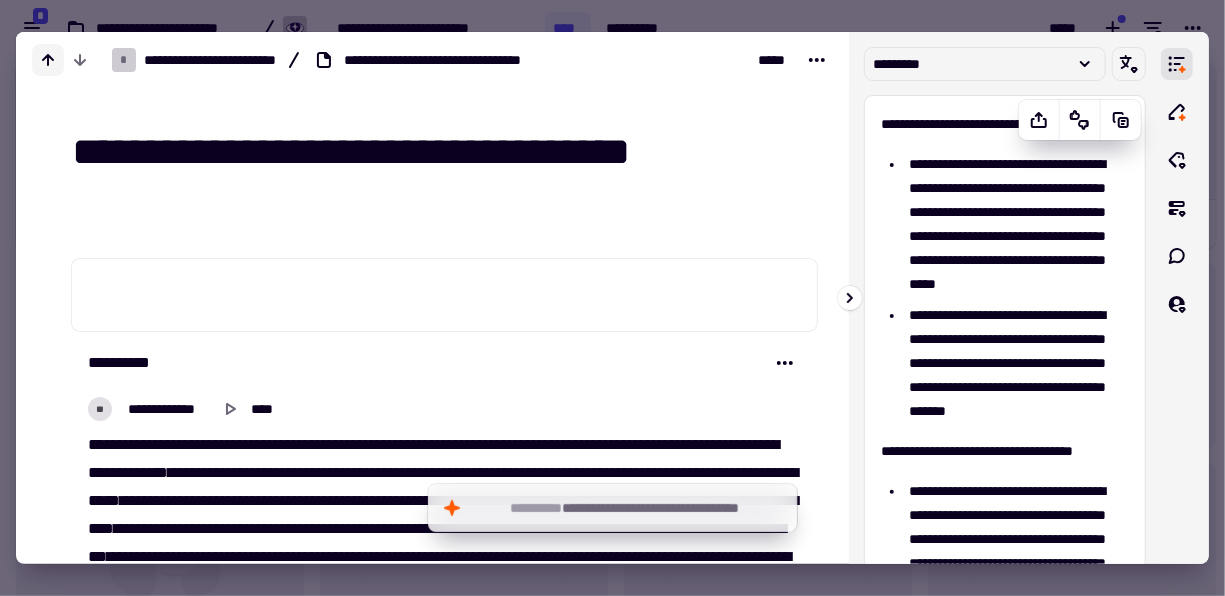 click 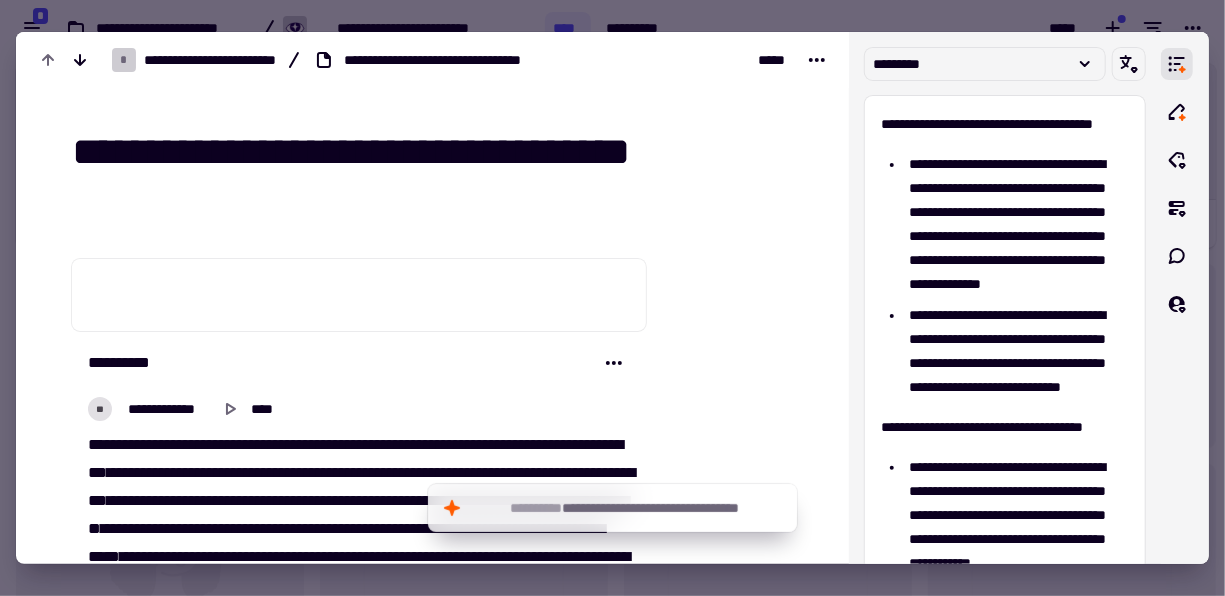 click at bounding box center (612, 298) 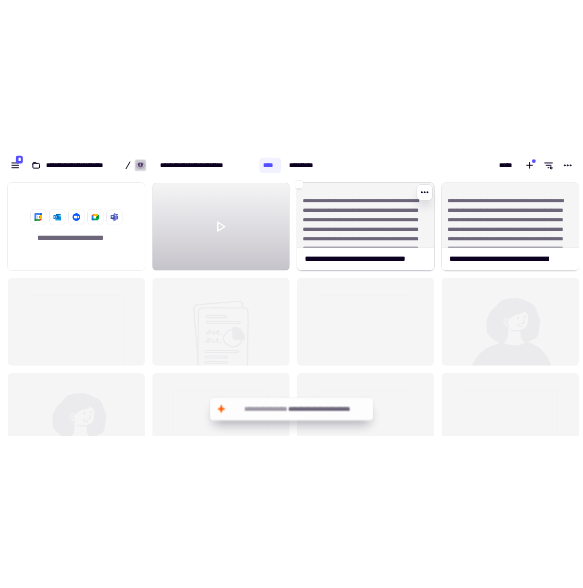 scroll, scrollTop: 0, scrollLeft: 0, axis: both 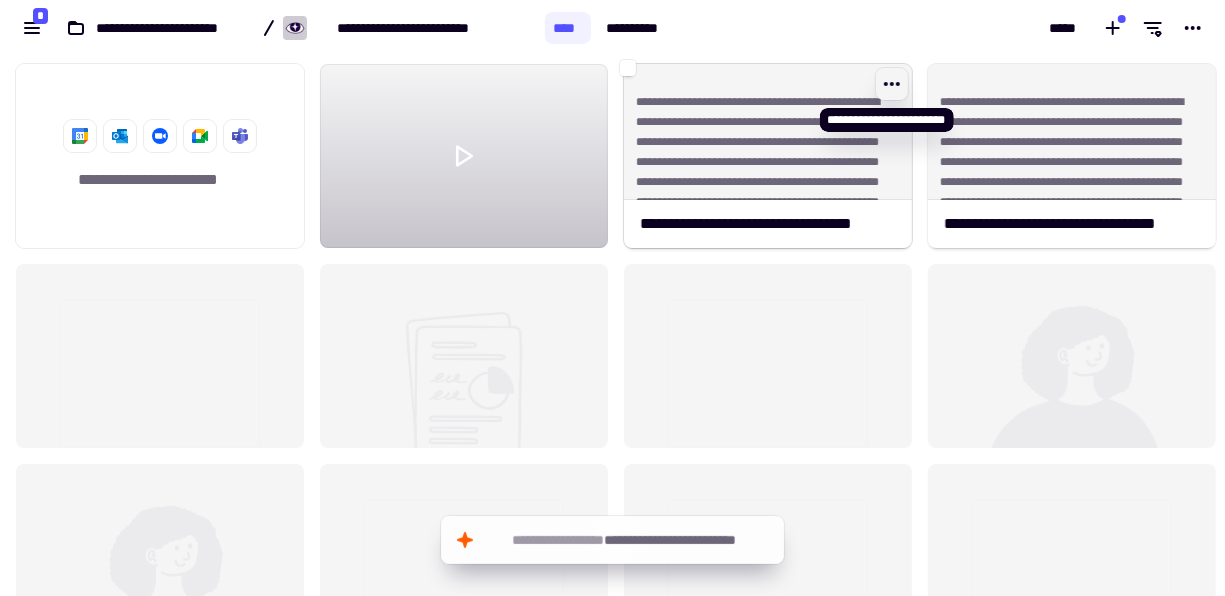 click 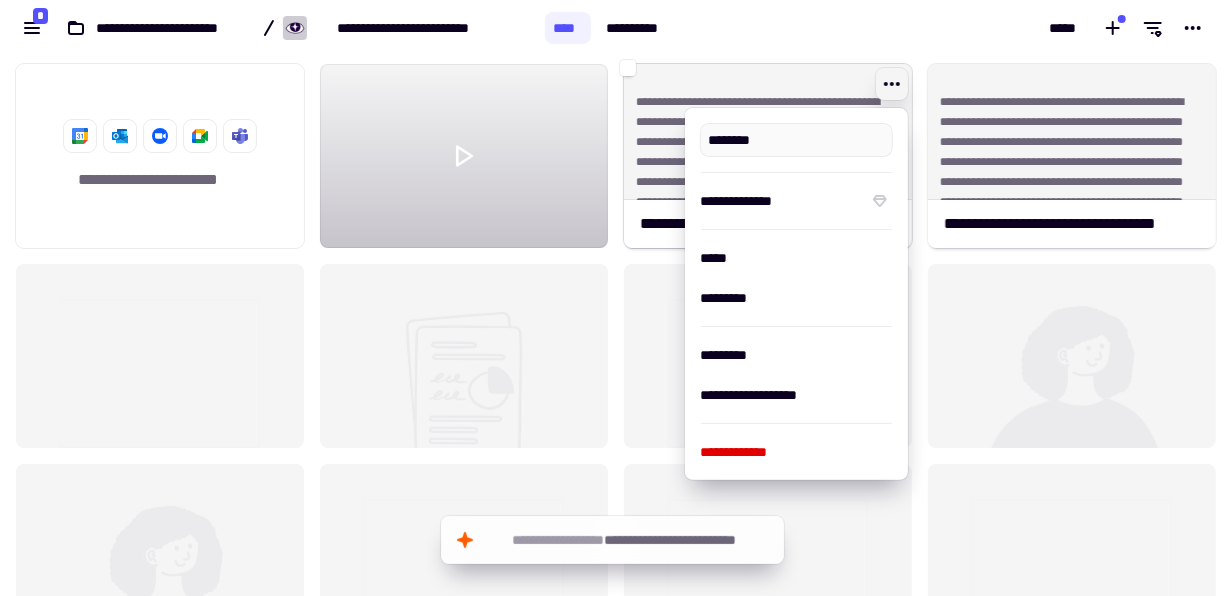type on "**********" 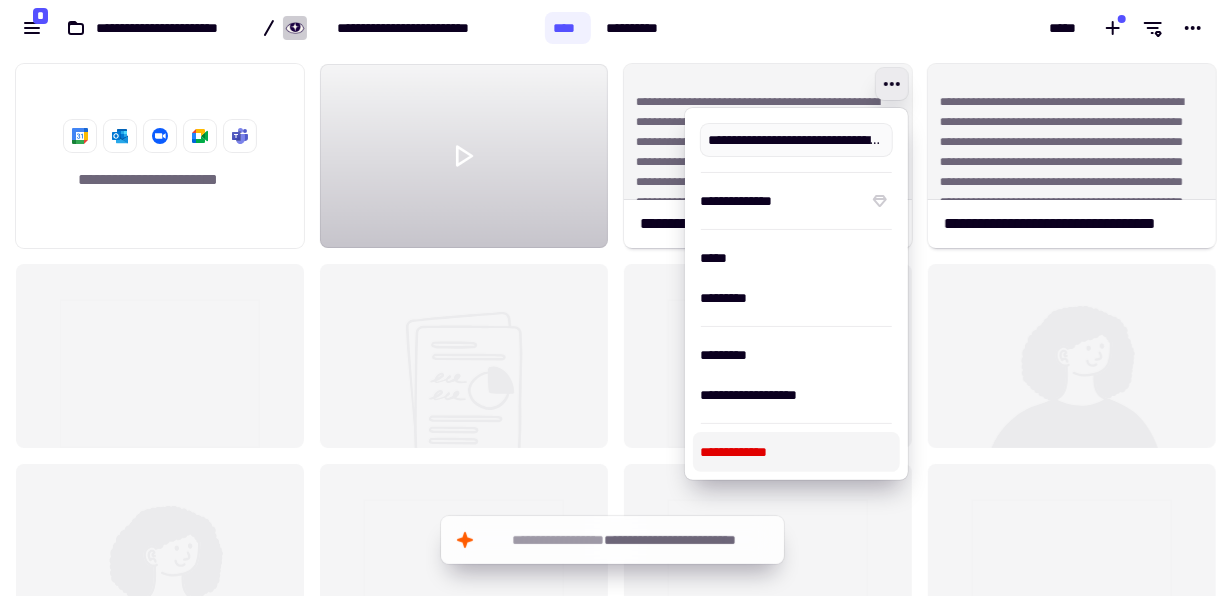 click on "**********" at bounding box center [796, 452] 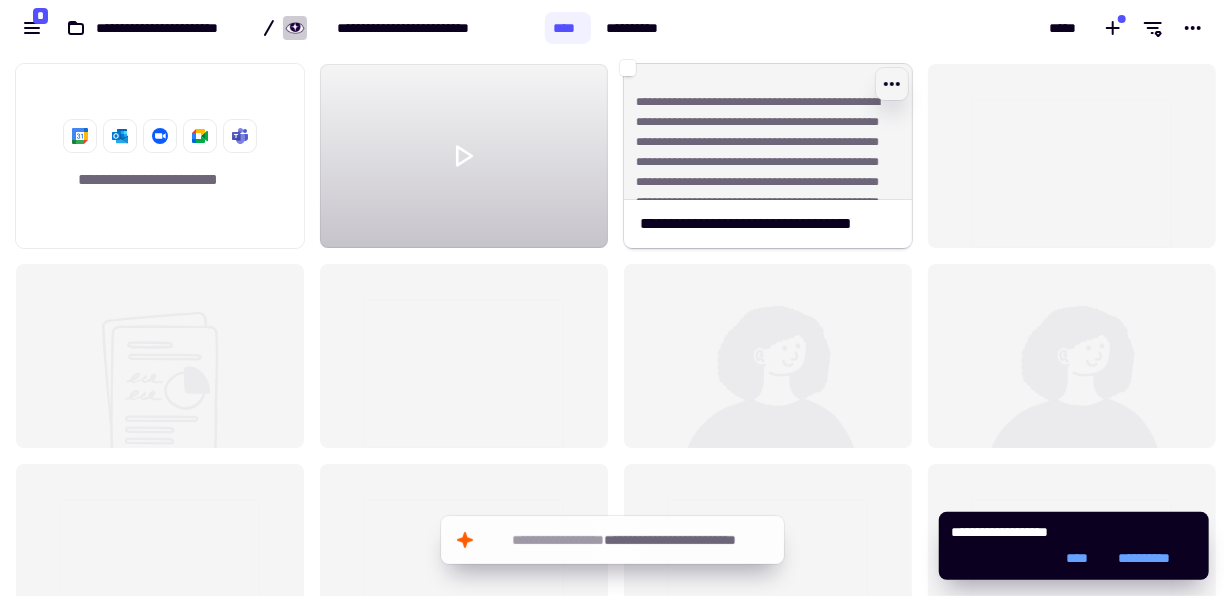 click 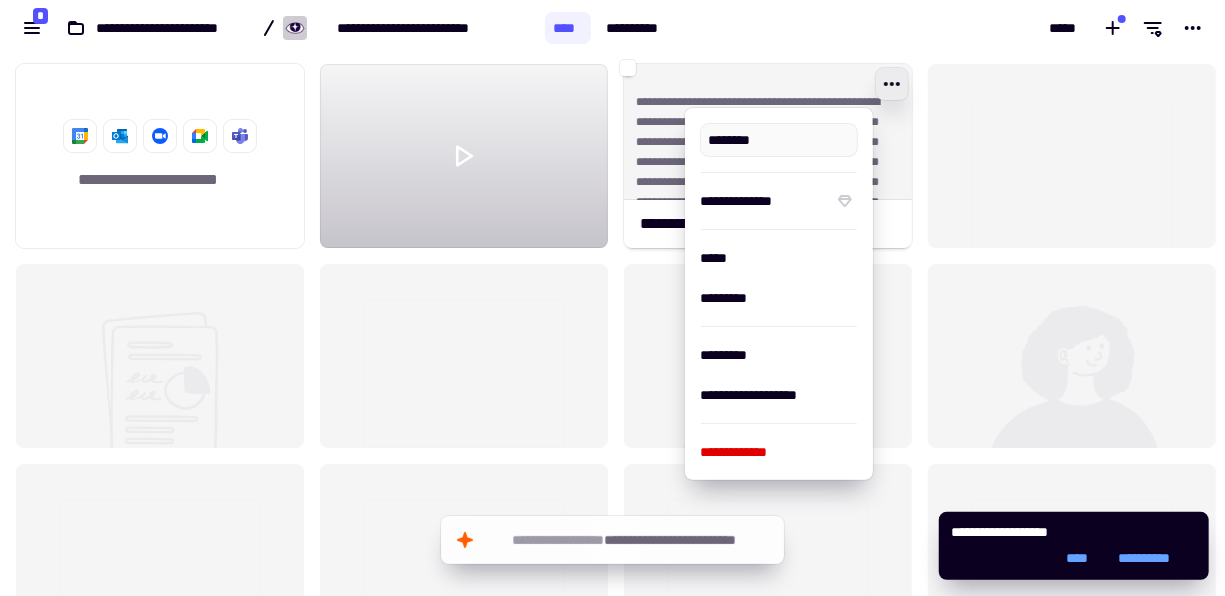 click 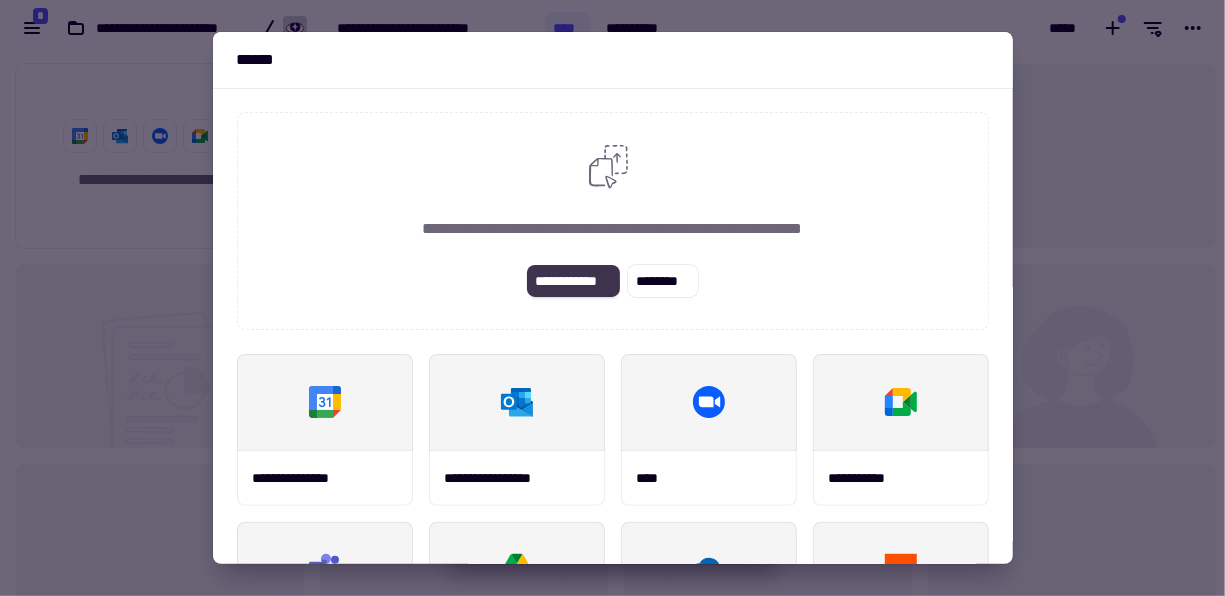 click on "**********" 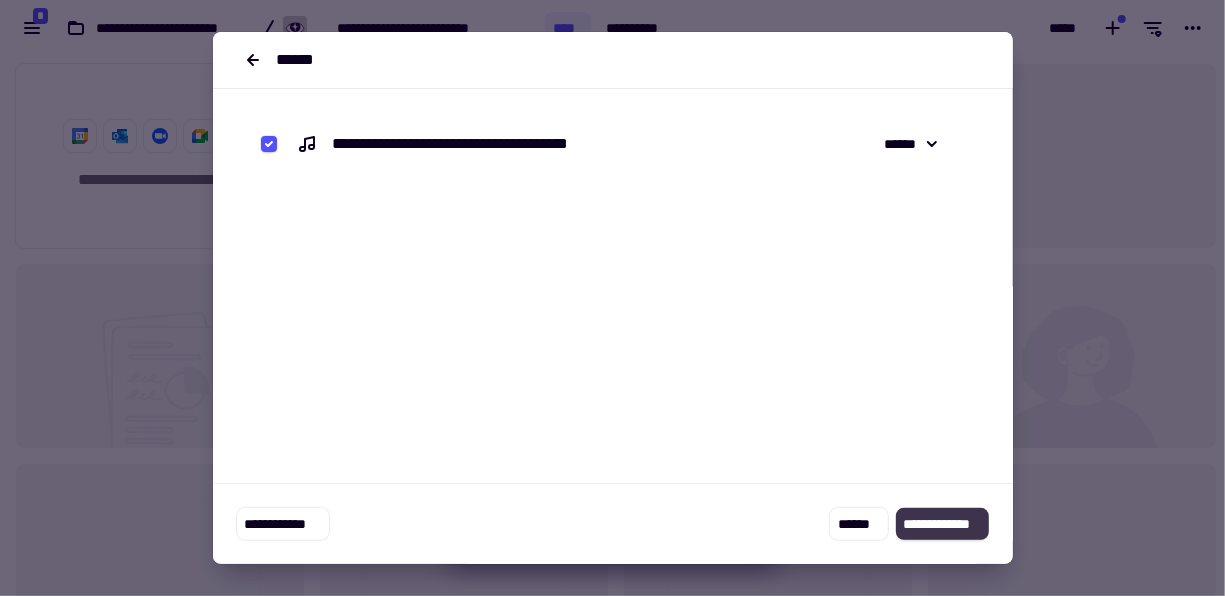 click on "**********" 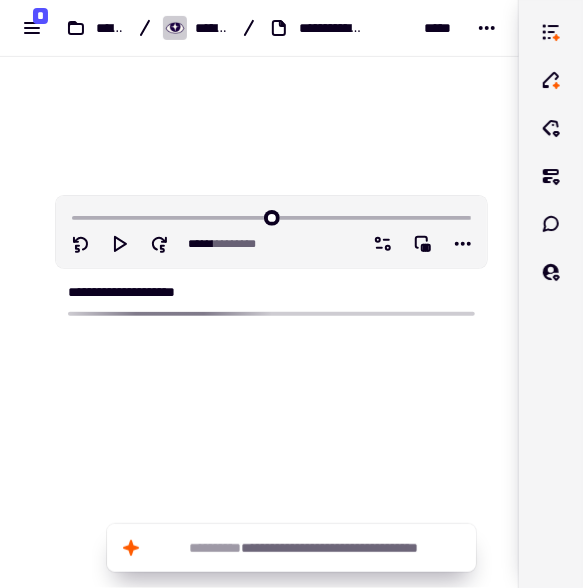 scroll, scrollTop: 128, scrollLeft: 0, axis: vertical 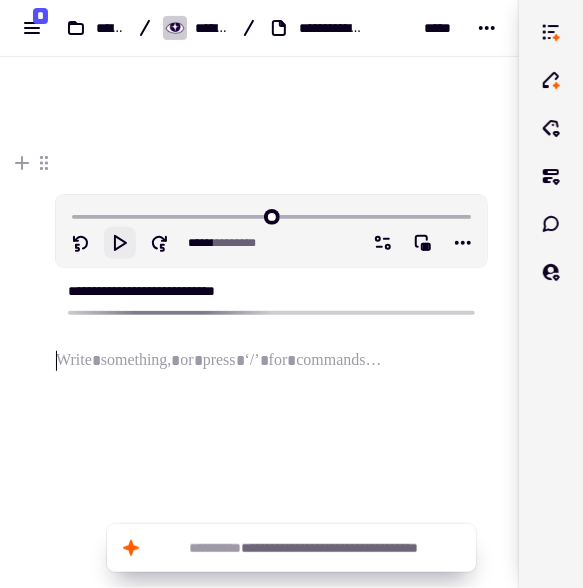 click 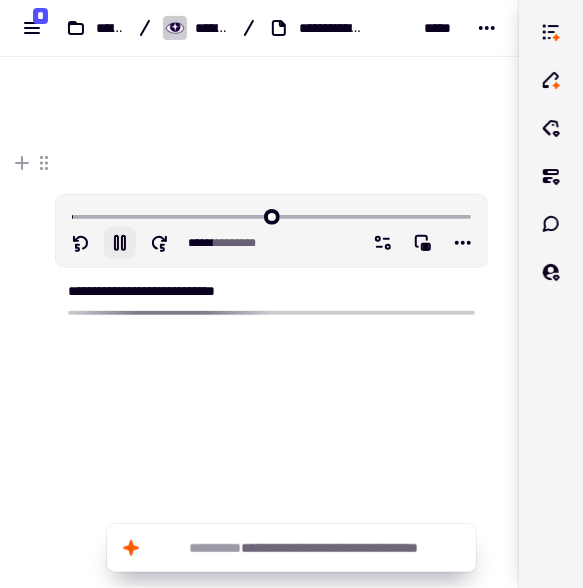 click 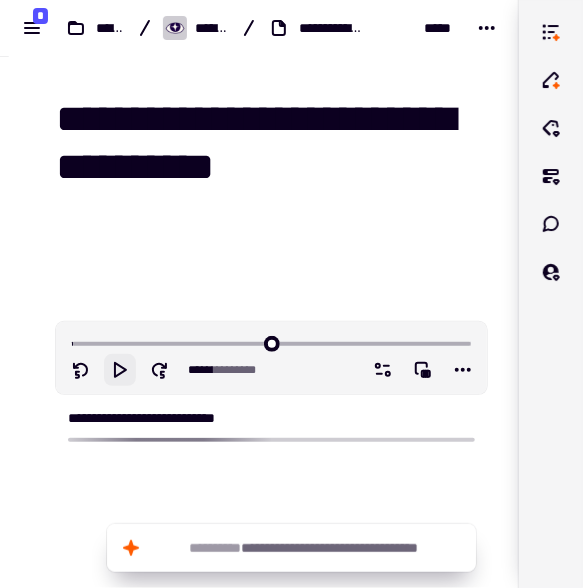 scroll, scrollTop: 0, scrollLeft: 0, axis: both 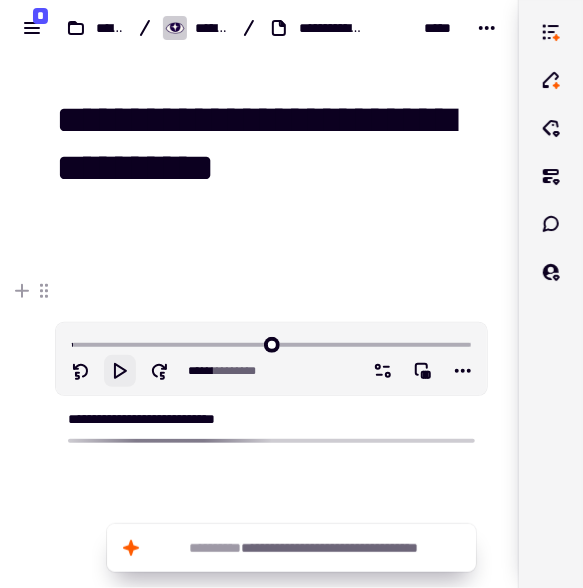 click 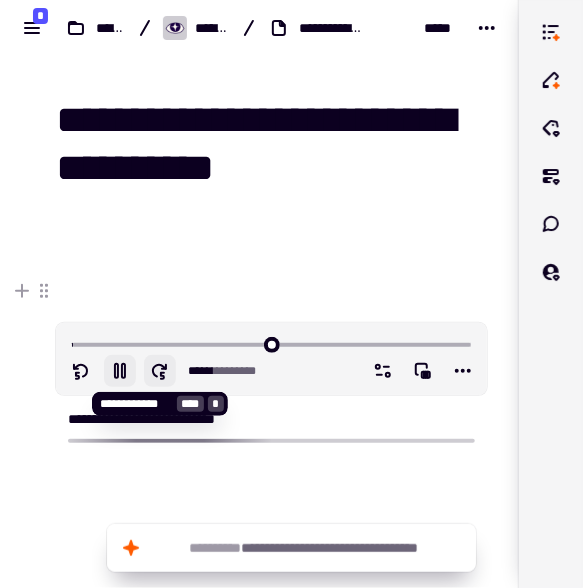 type on "****" 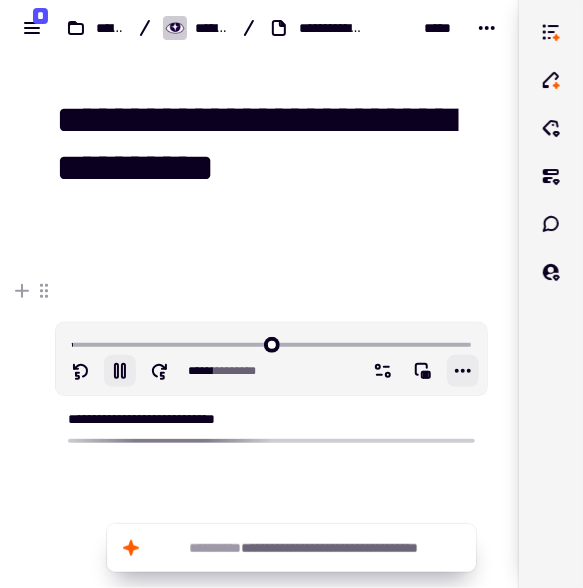 click 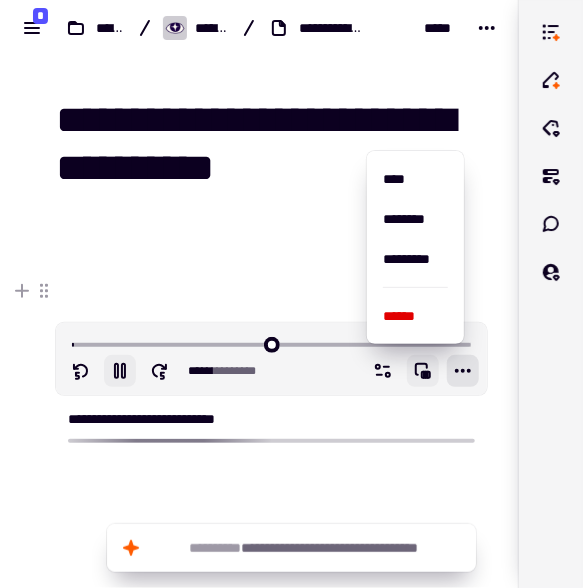 type on "*****" 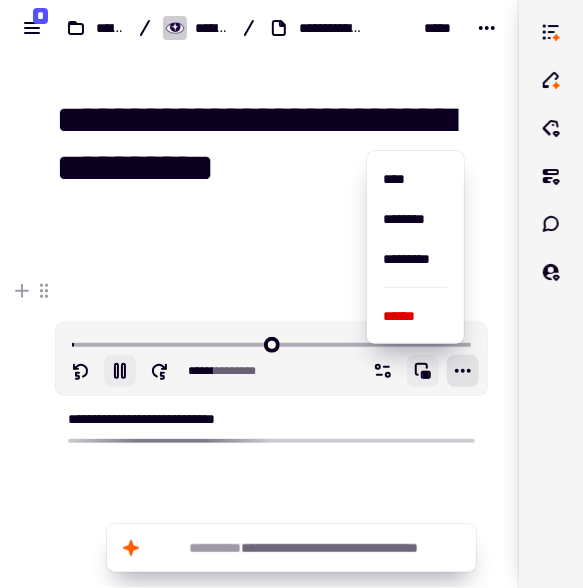 click 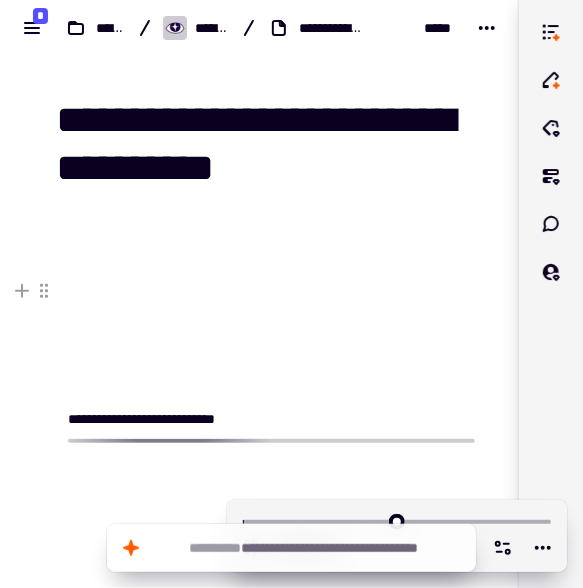 click on "**********" at bounding box center (271, 427) 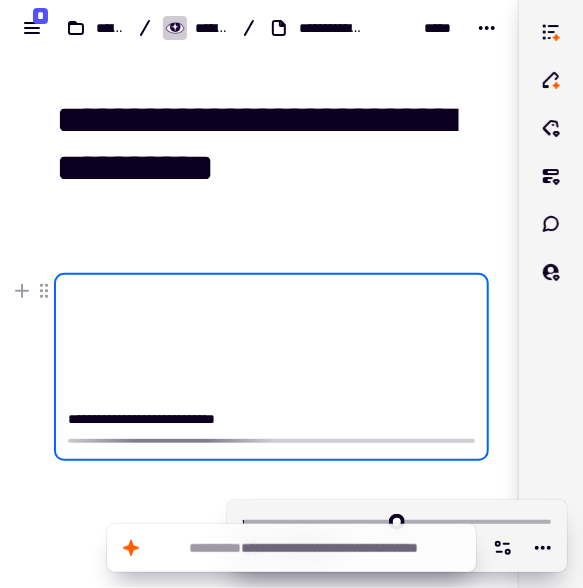 click on "**********" at bounding box center (271, 427) 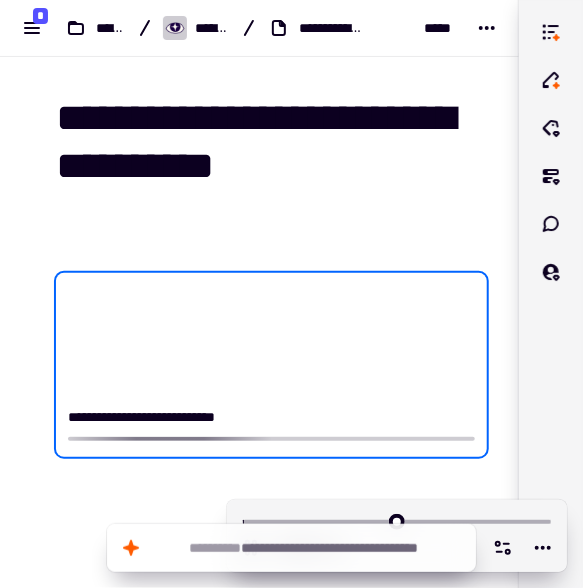 scroll, scrollTop: 1, scrollLeft: 0, axis: vertical 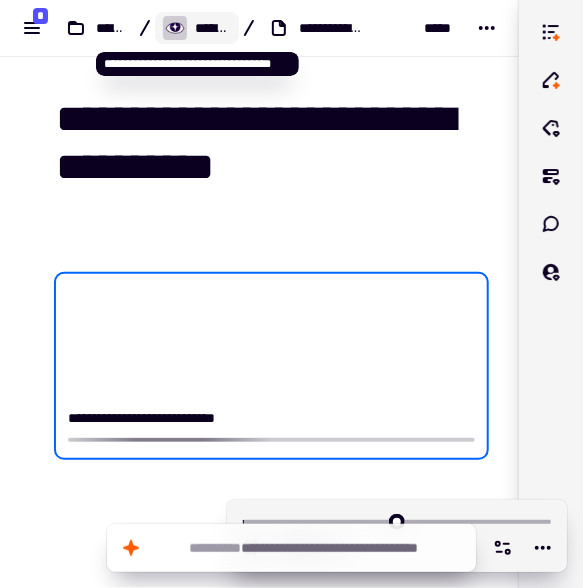 type on "*****" 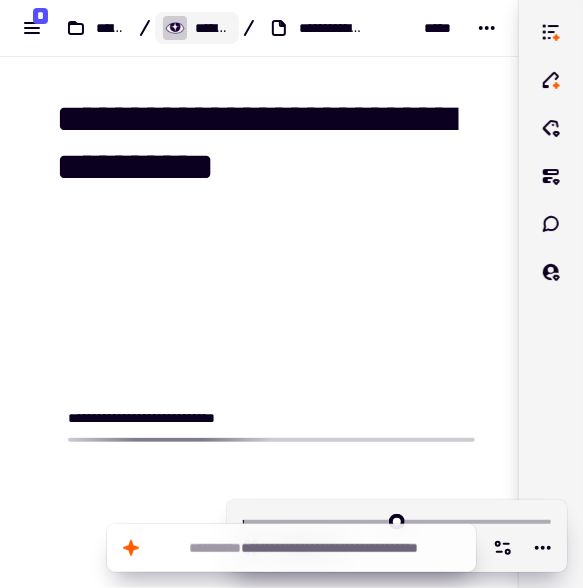 click 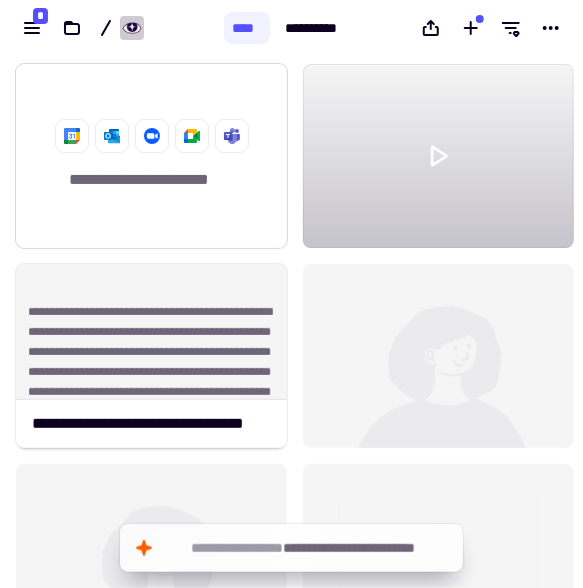 scroll, scrollTop: 16, scrollLeft: 16, axis: both 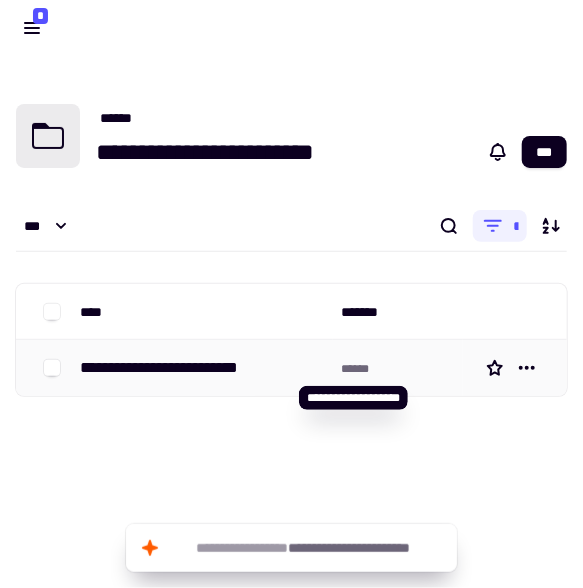click on "******" at bounding box center [355, 369] 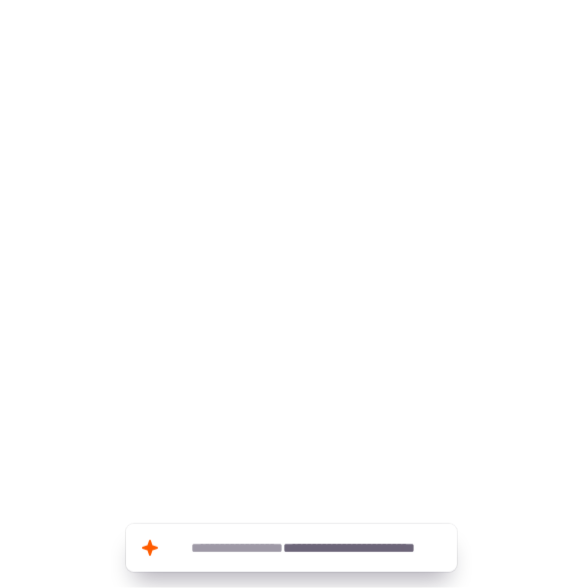 click on "**********" at bounding box center [291, 294] 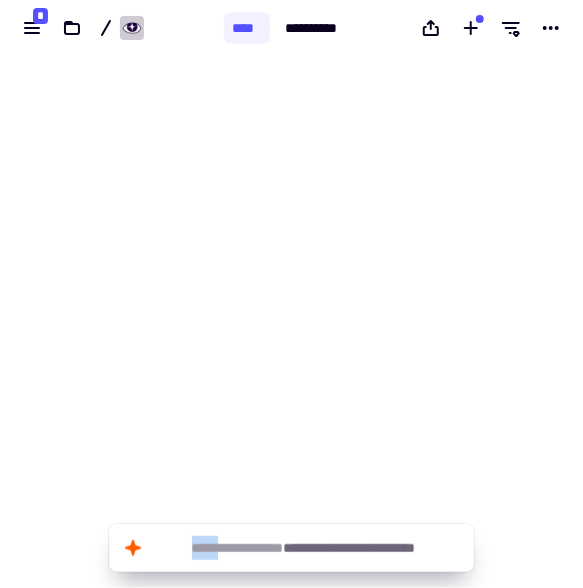 click on "**********" at bounding box center (291, 294) 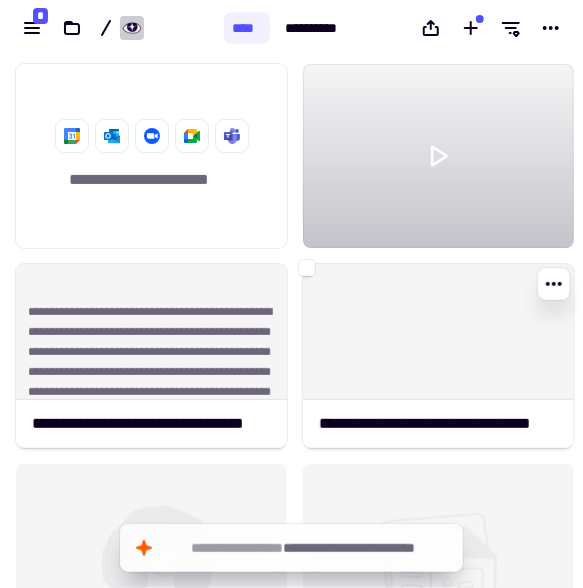 scroll, scrollTop: 16, scrollLeft: 16, axis: both 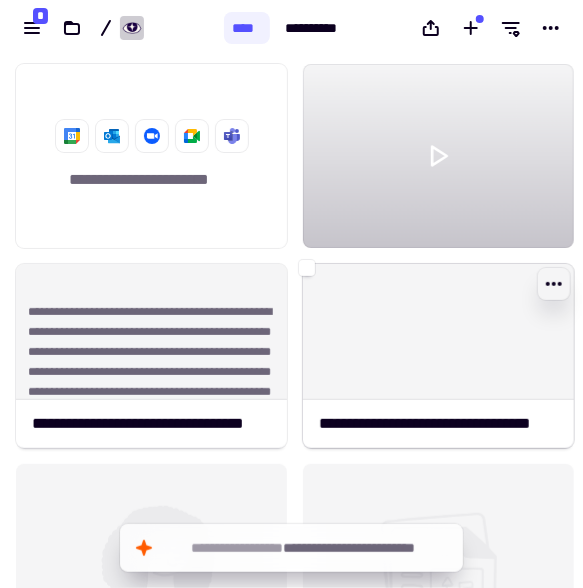click 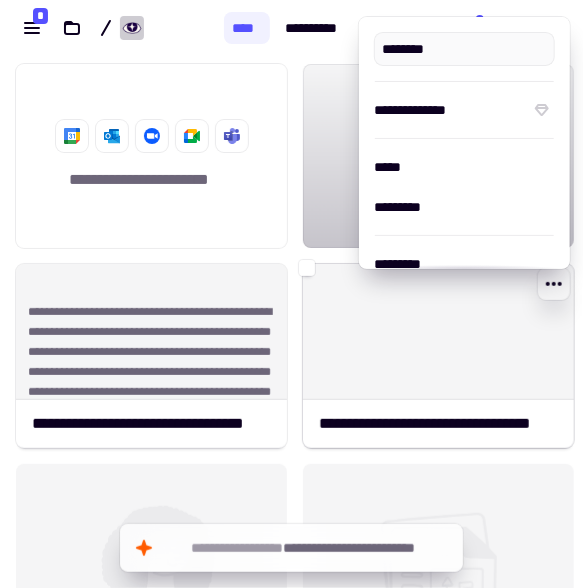type on "**********" 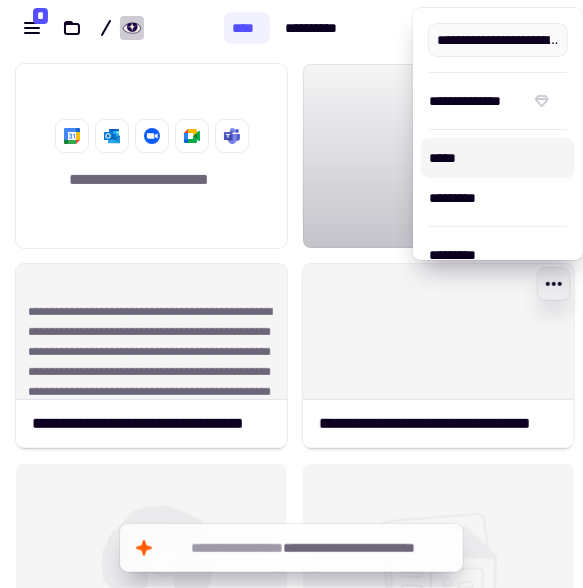 scroll, scrollTop: 120, scrollLeft: 0, axis: vertical 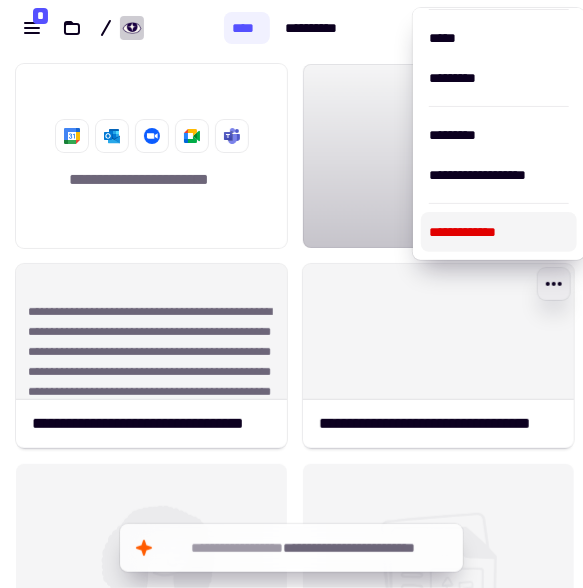 click on "**********" at bounding box center [499, 232] 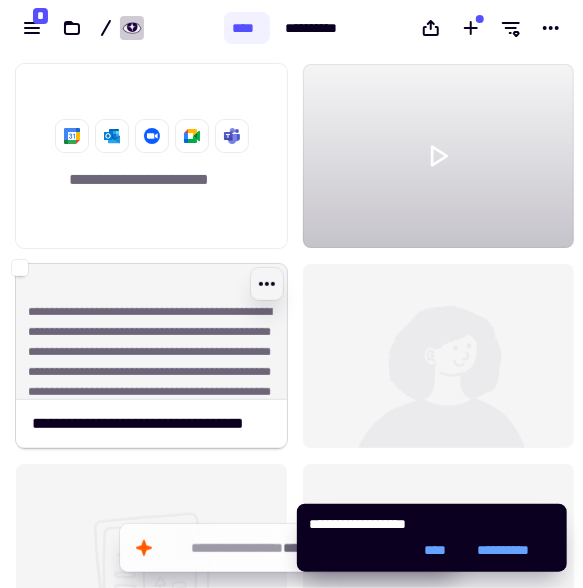 click 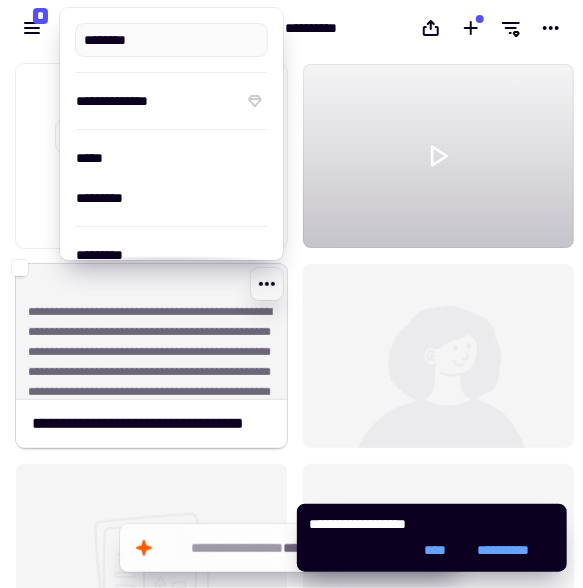 type on "**********" 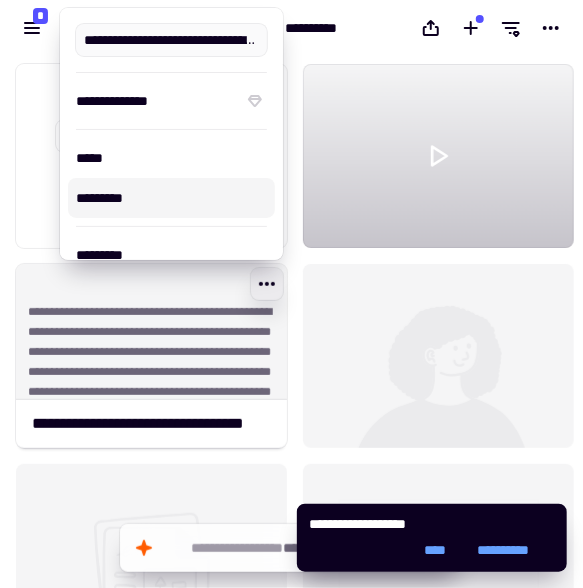 scroll, scrollTop: 120, scrollLeft: 0, axis: vertical 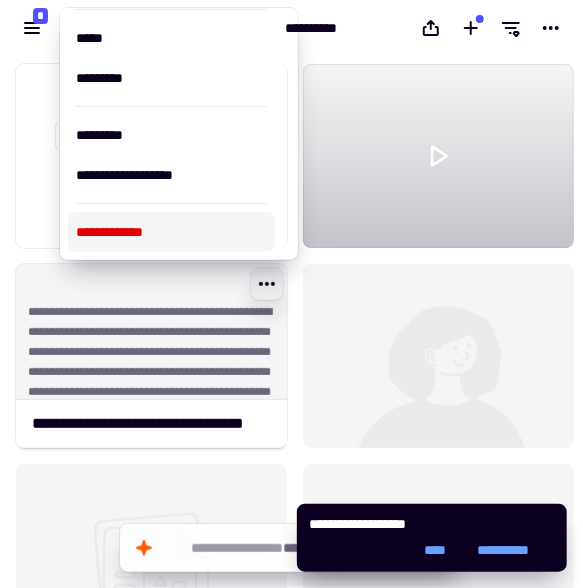 click on "**********" at bounding box center [171, 232] 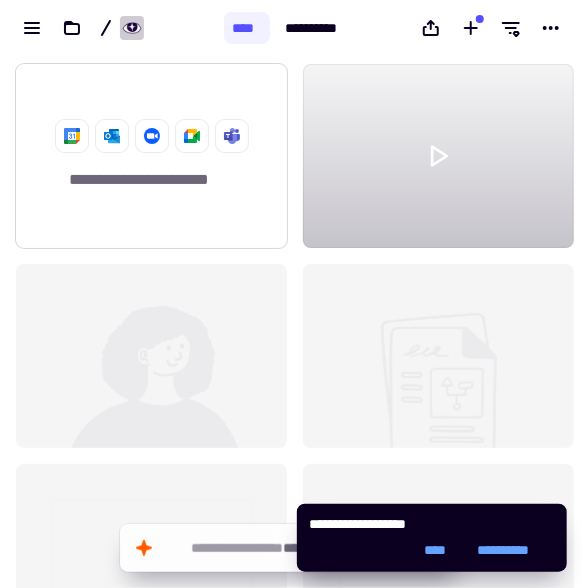 click on "**********" 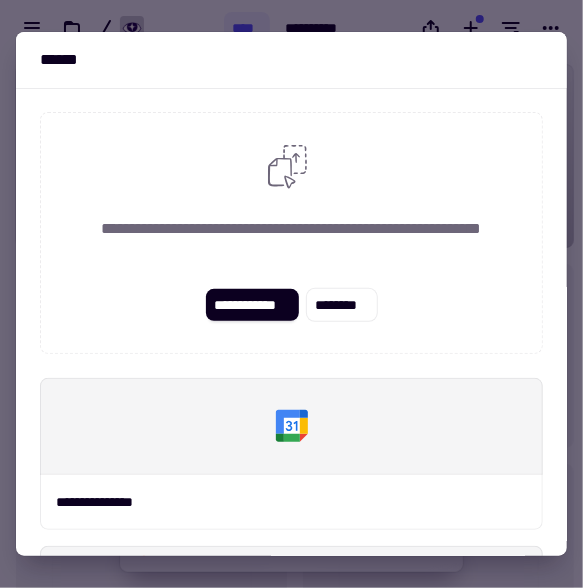 click on "**********" at bounding box center (291, 233) 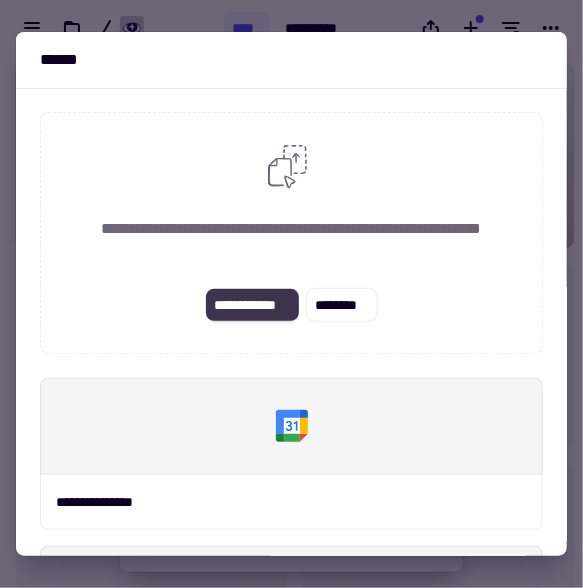 click on "**********" 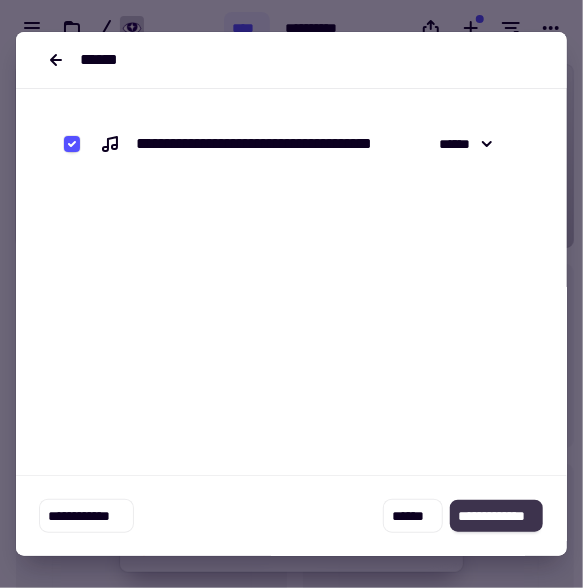 click on "**********" 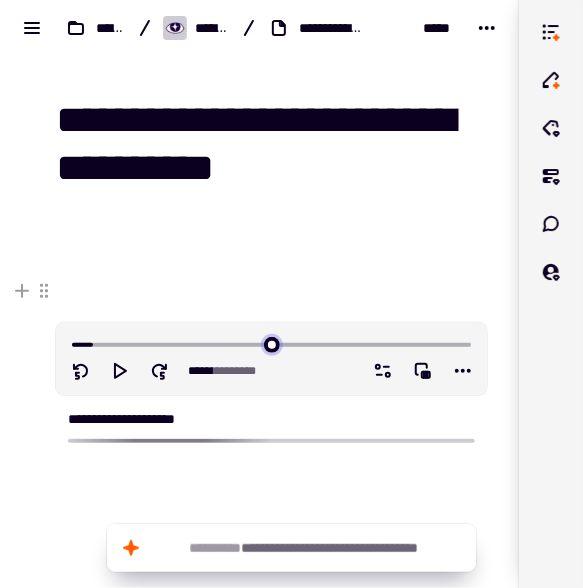 drag, startPoint x: 78, startPoint y: 336, endPoint x: 98, endPoint y: 339, distance: 20.22375 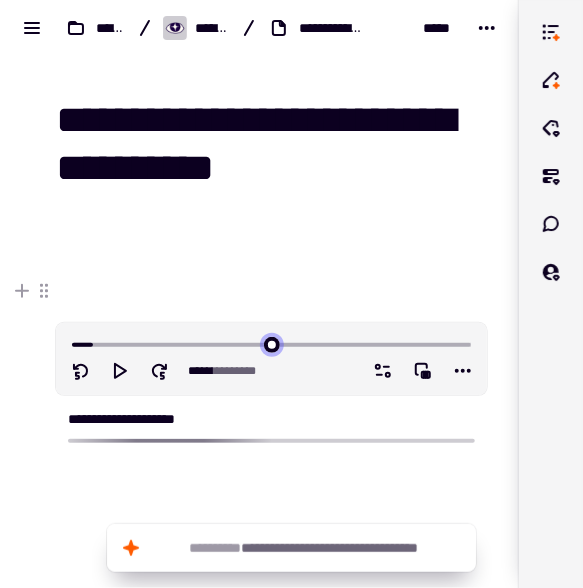 click at bounding box center (271, 343) 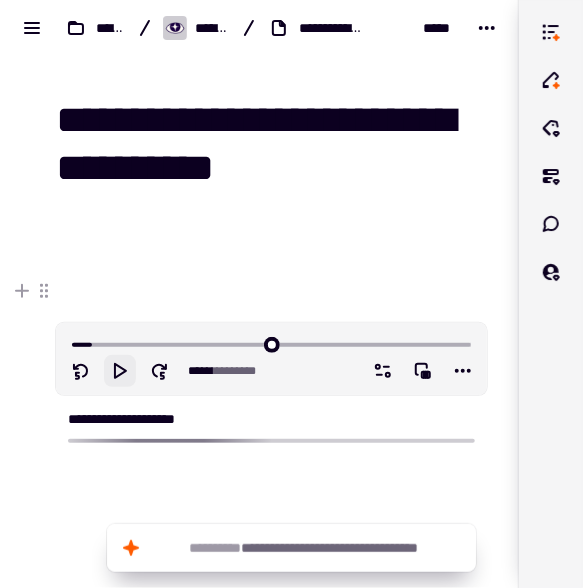 click 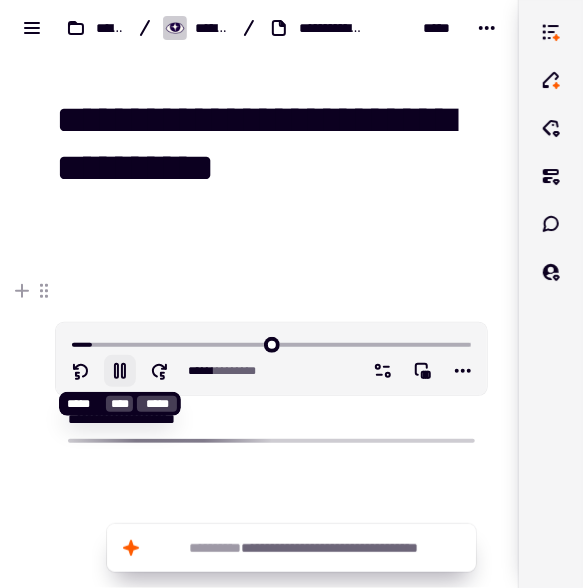 type on "******" 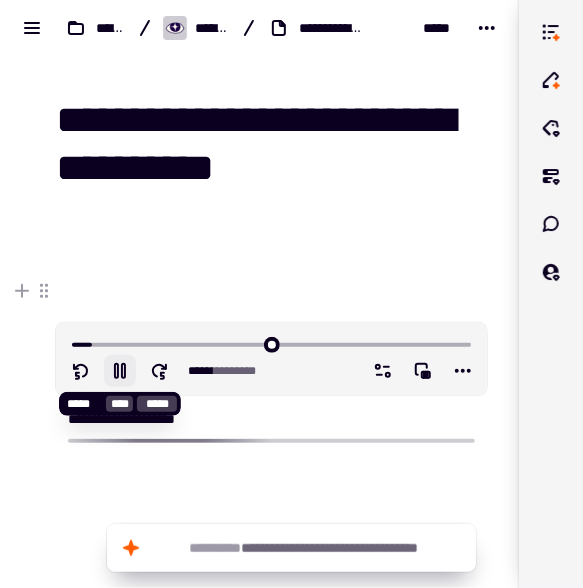 type 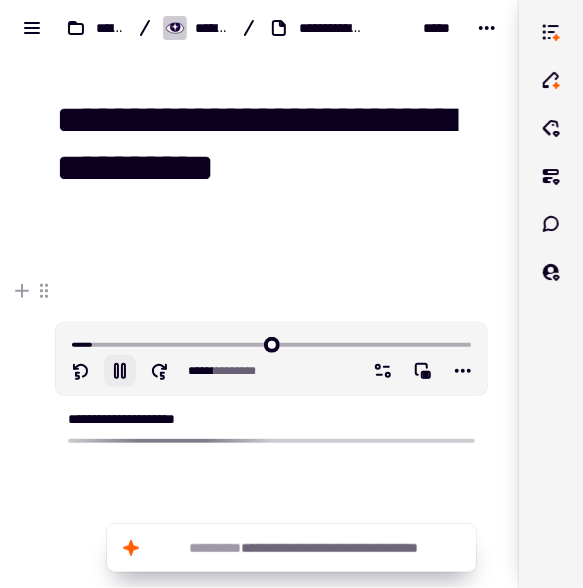 click 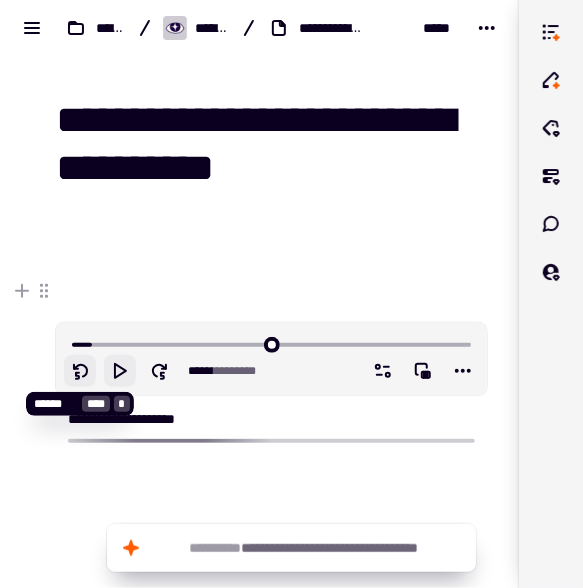 click 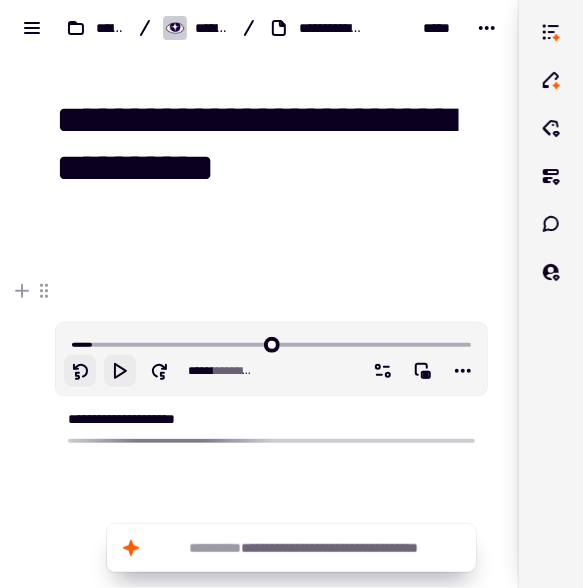 click 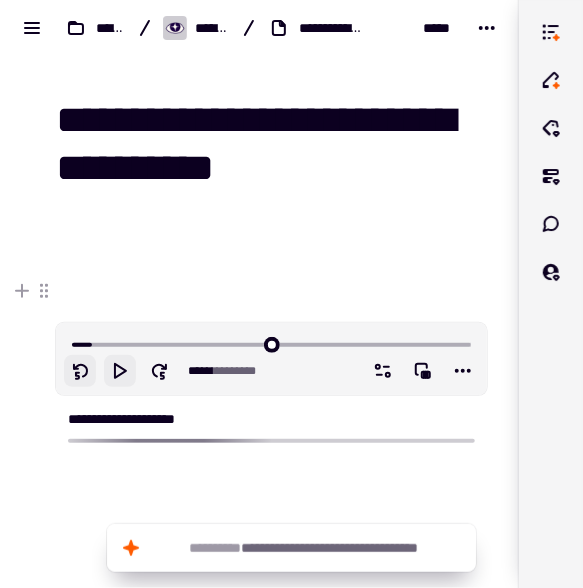 click 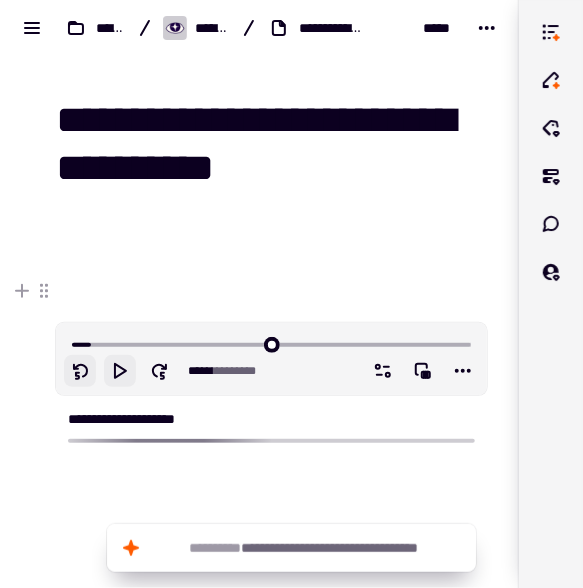 click 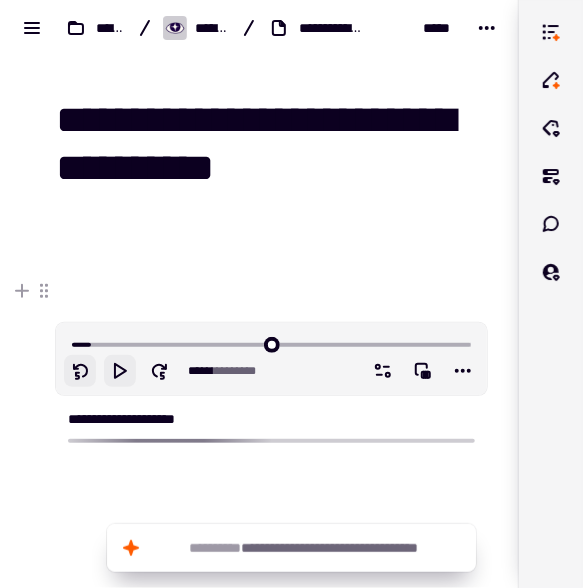 click 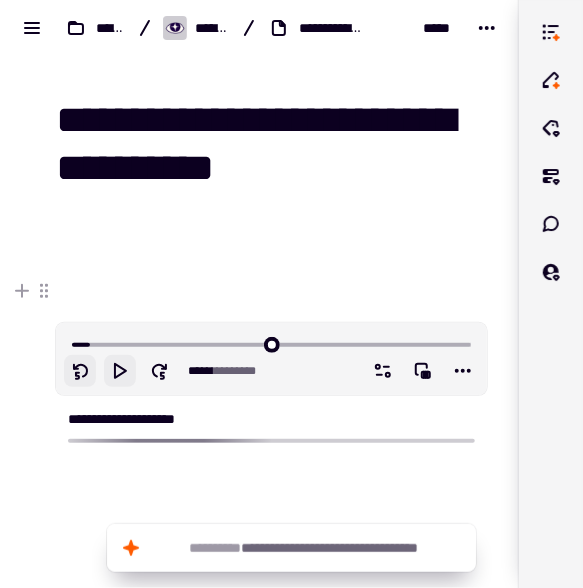 click 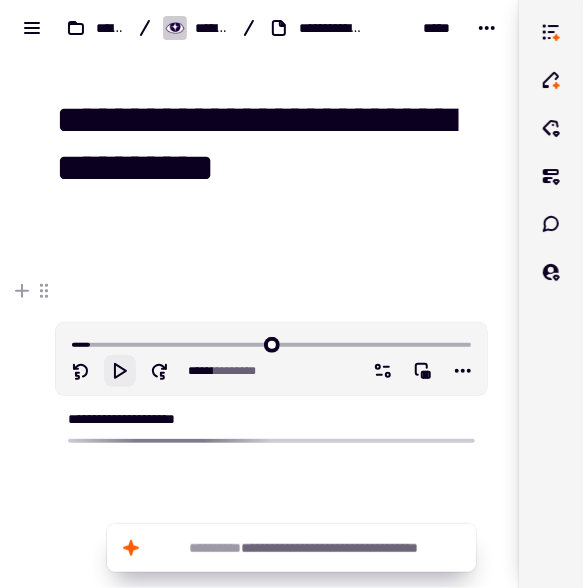click 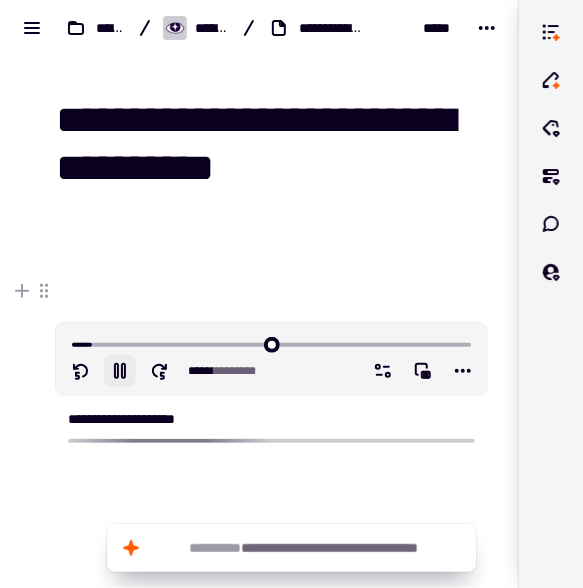 click 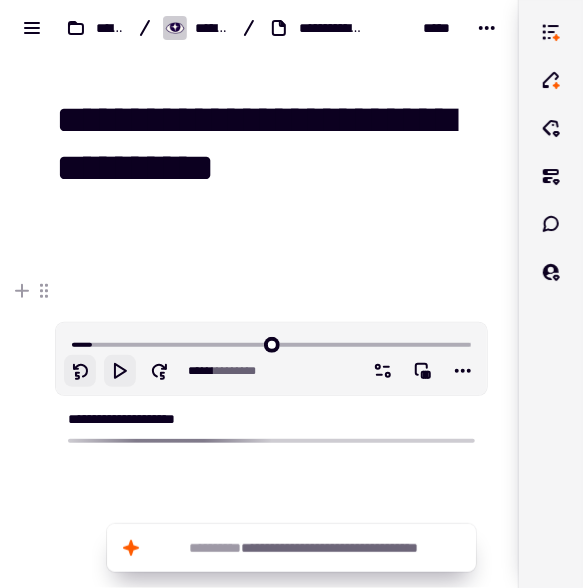 click 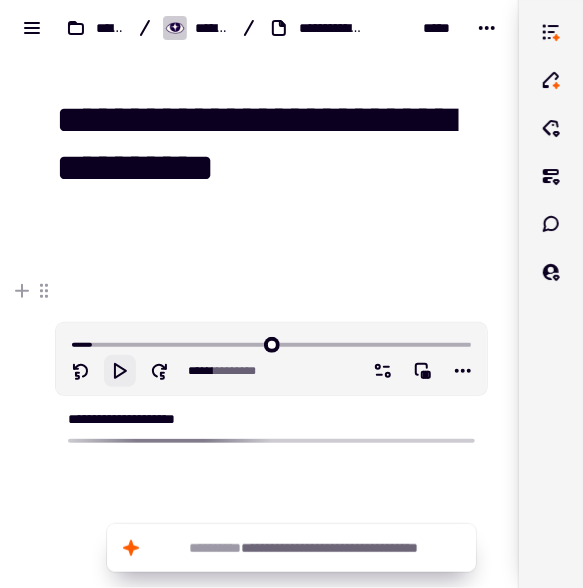 click 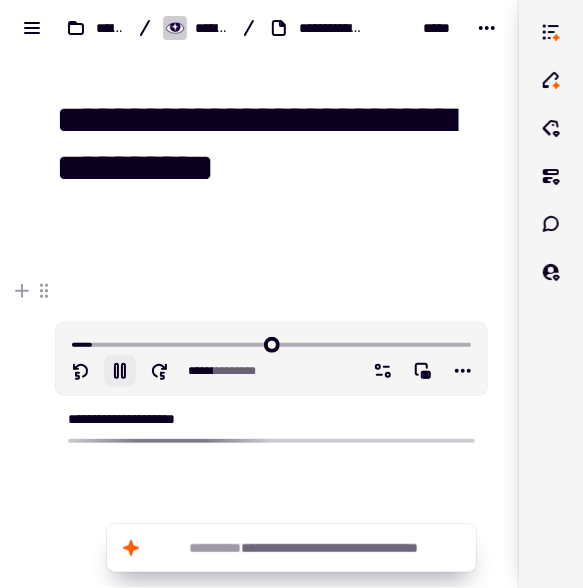 click 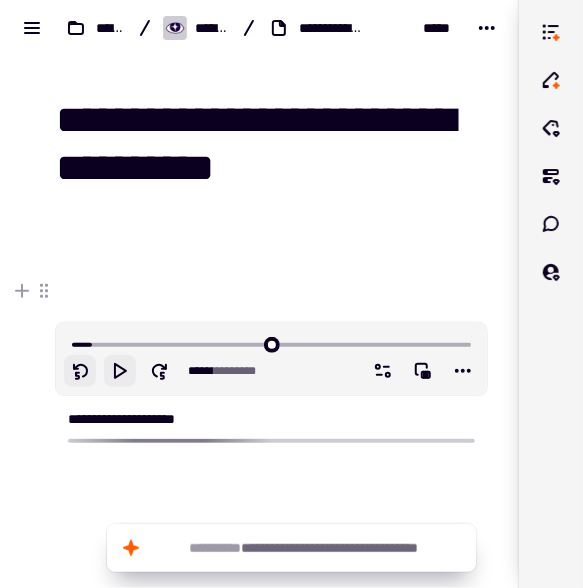 click 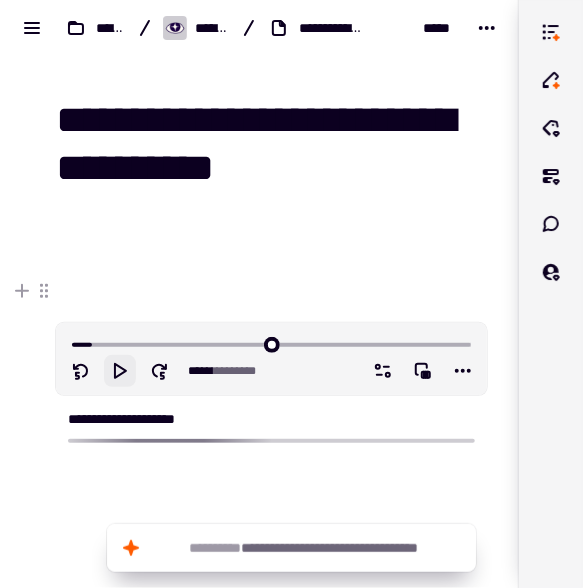 click 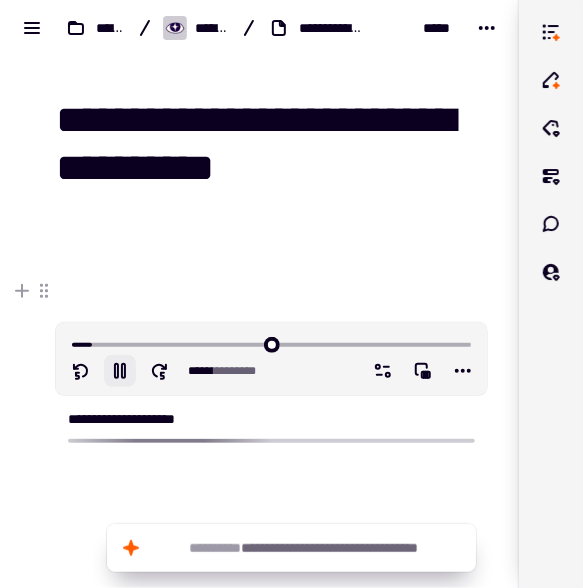 click 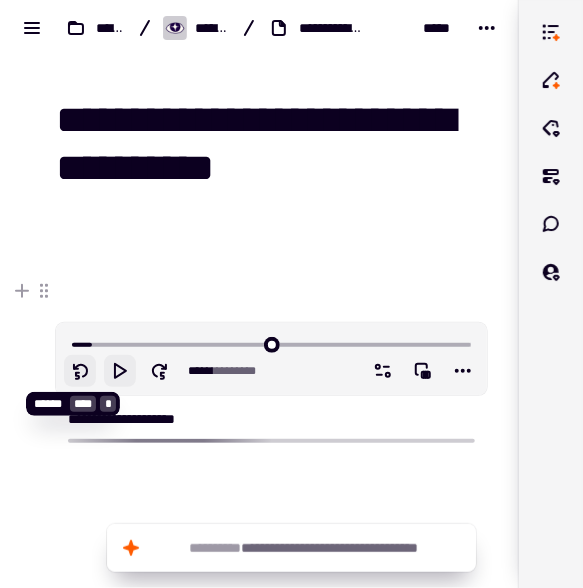 click 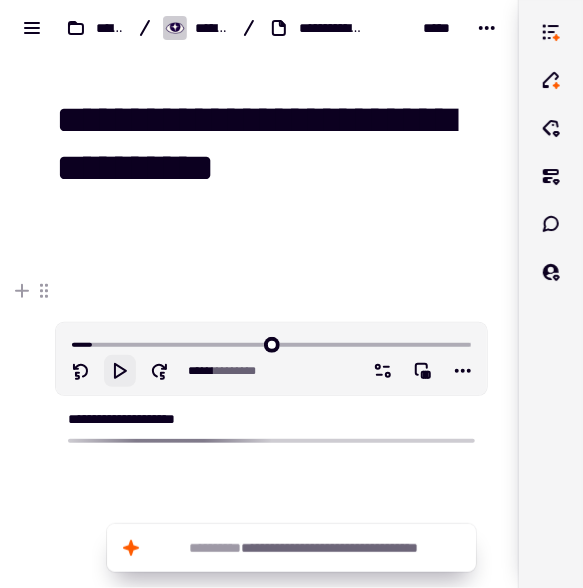 click 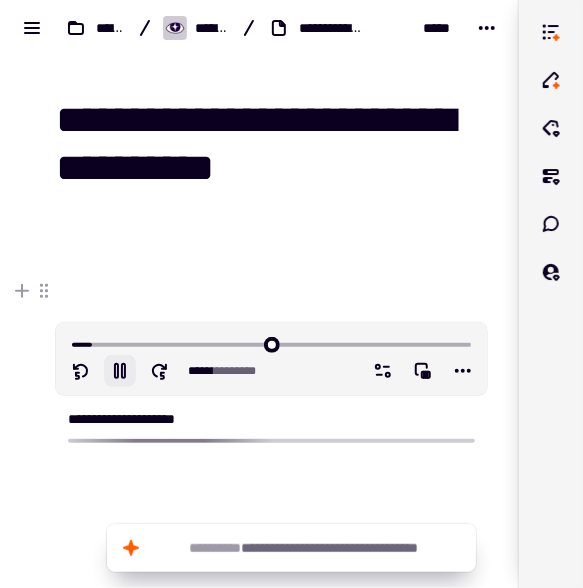 click 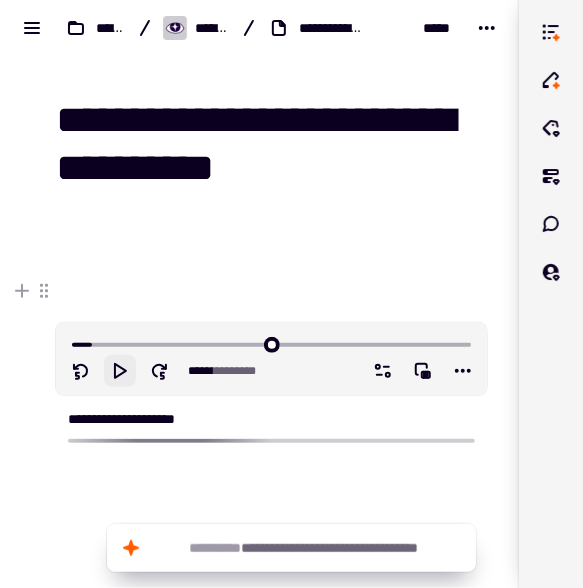 click 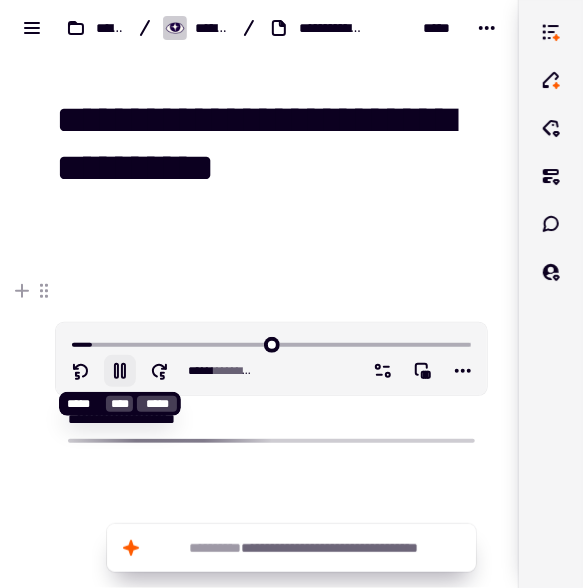 click 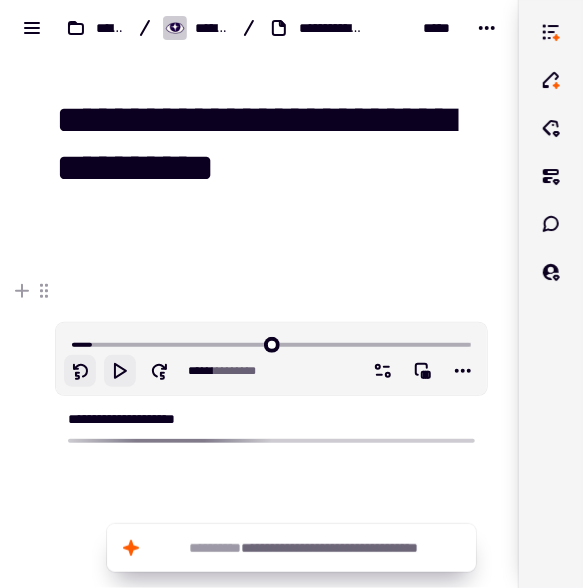 click 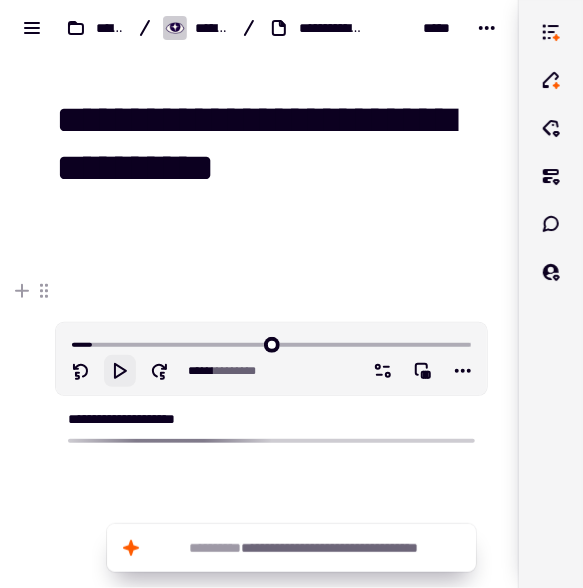 click 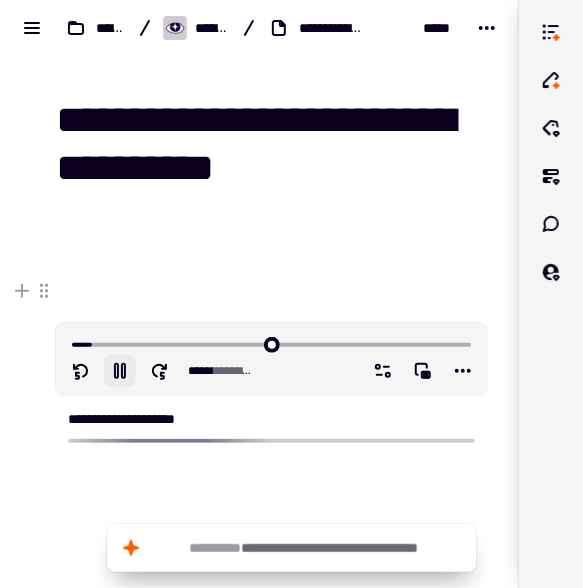 click 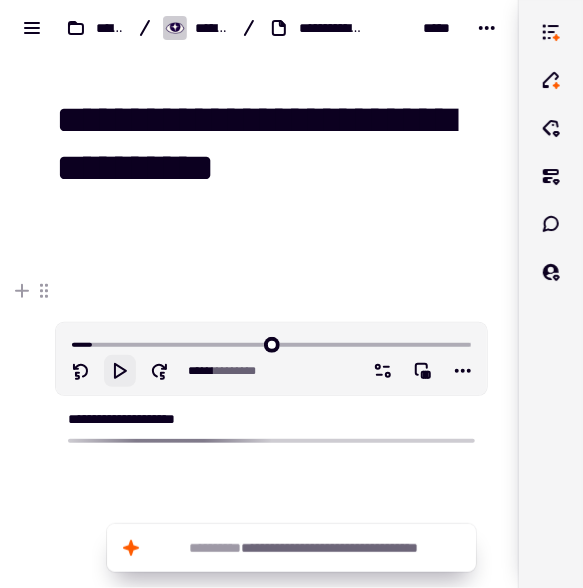 click 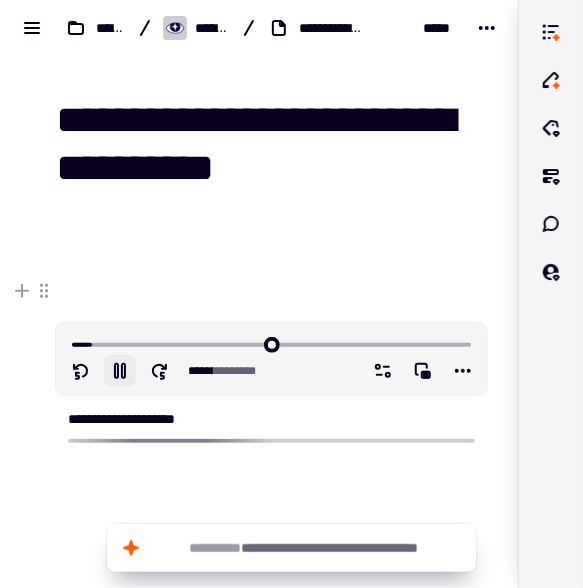 click 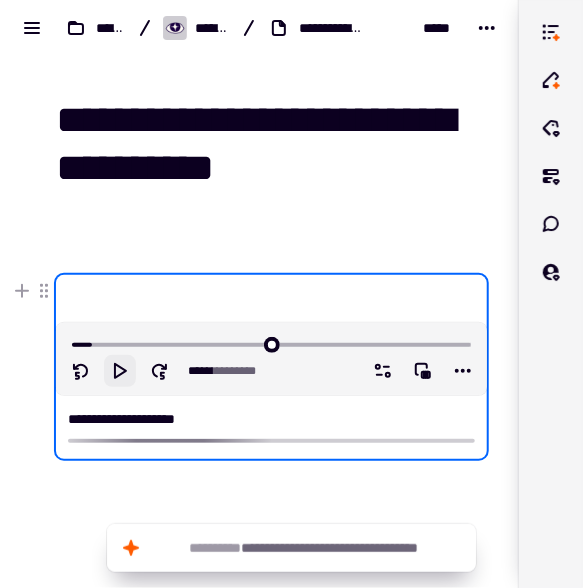 click on "****   * *******" at bounding box center [163, 371] 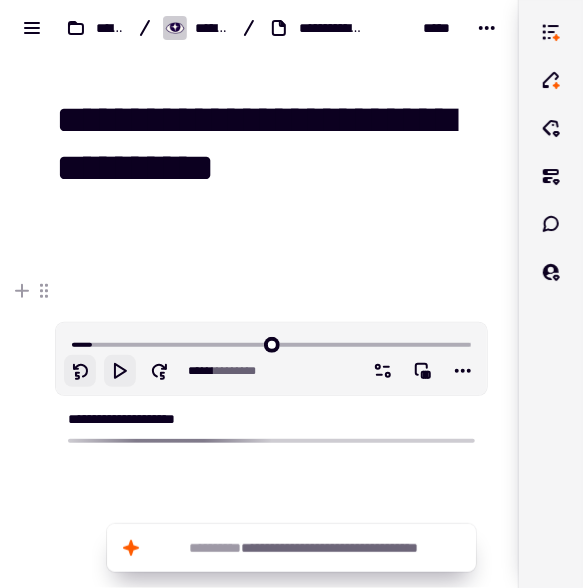 click 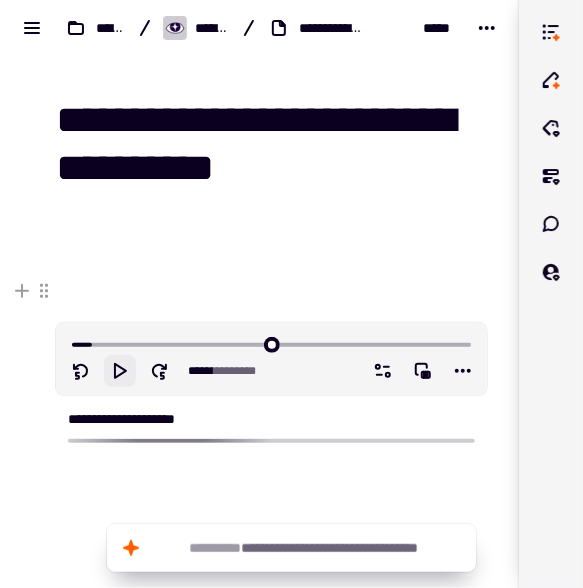 click 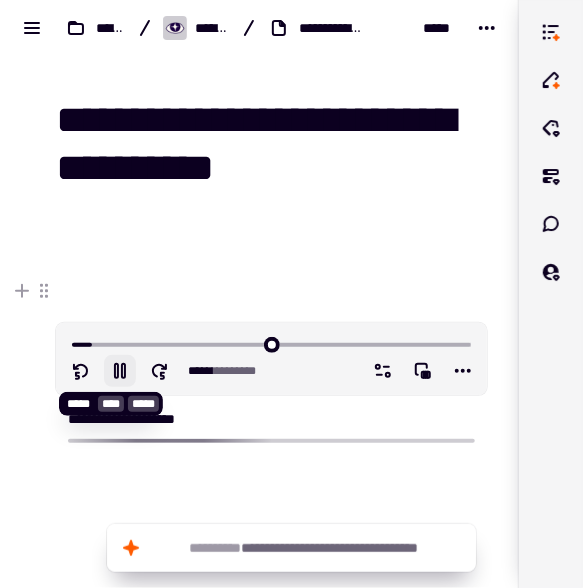 click 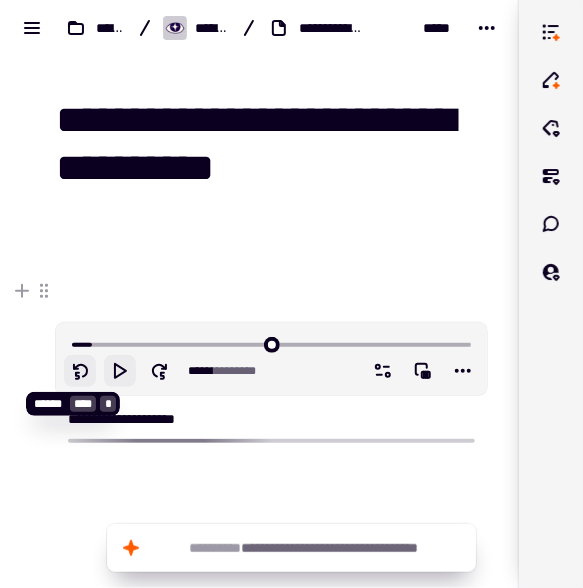 click 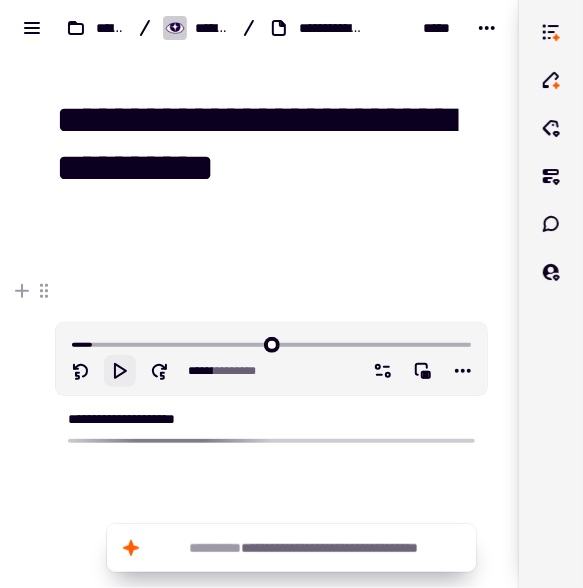 click 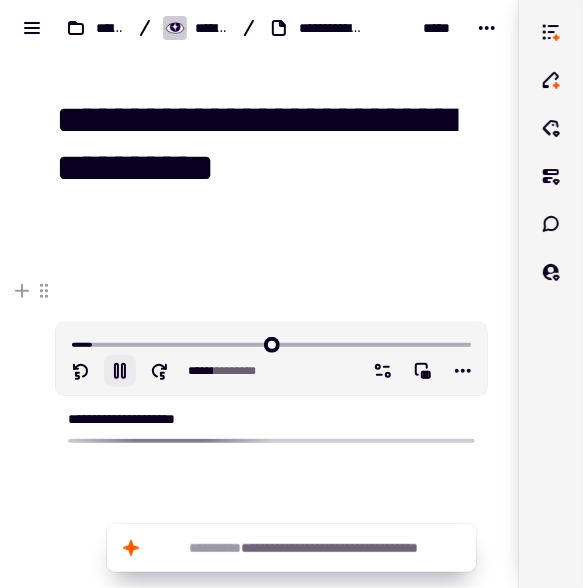 click 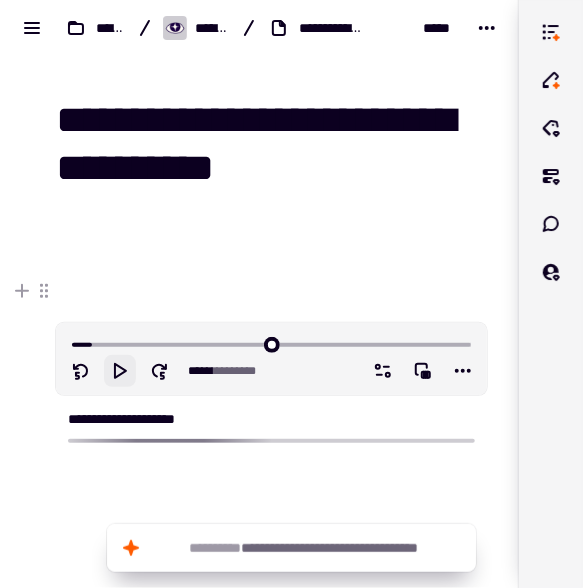 click 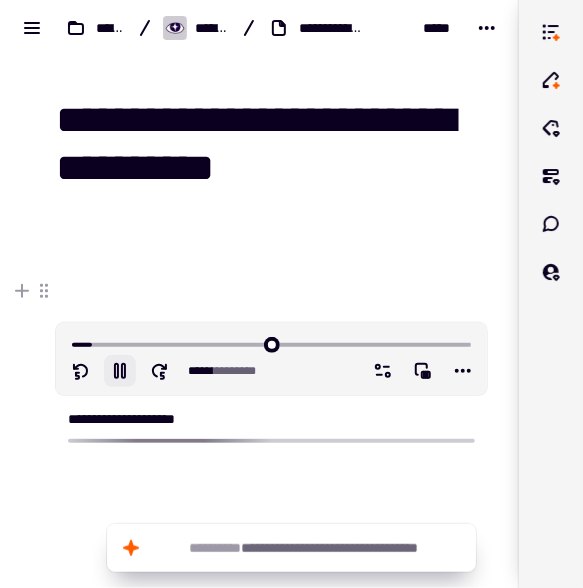 click 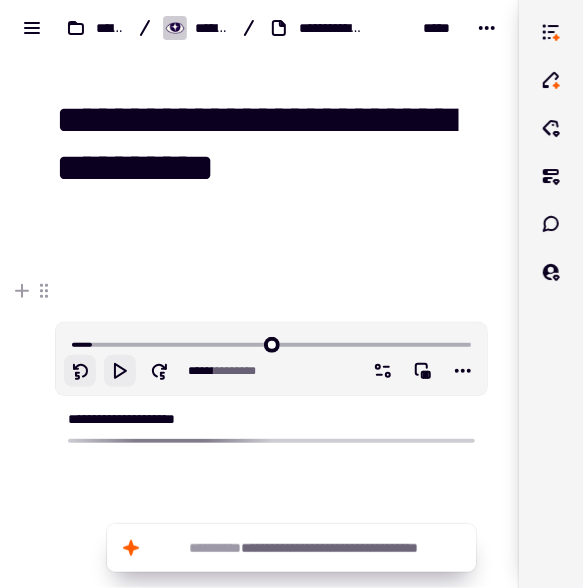 click 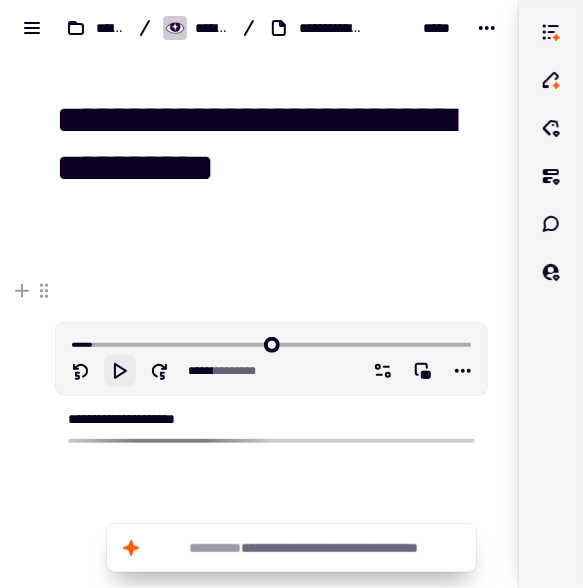 click 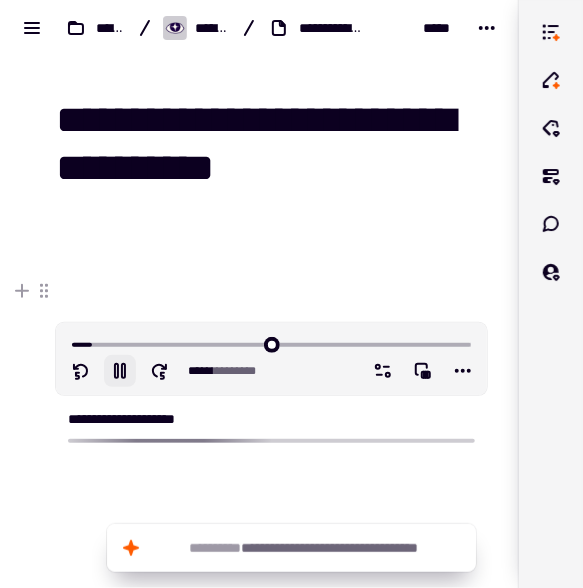 click 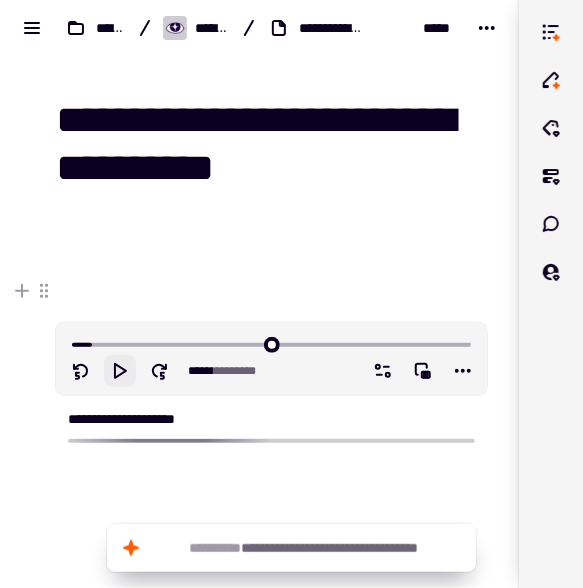 click 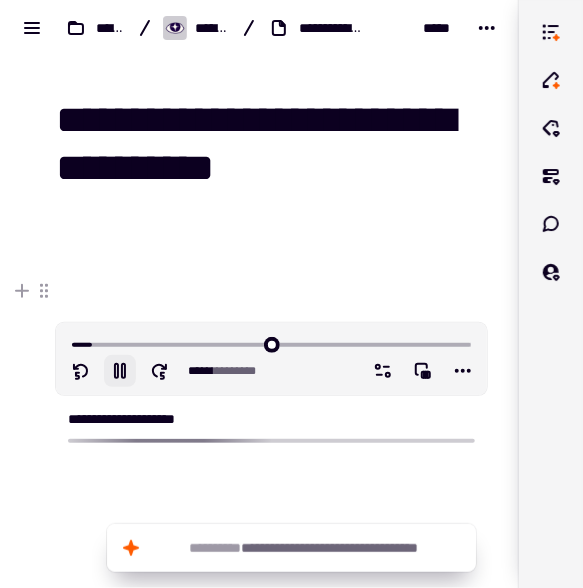 click 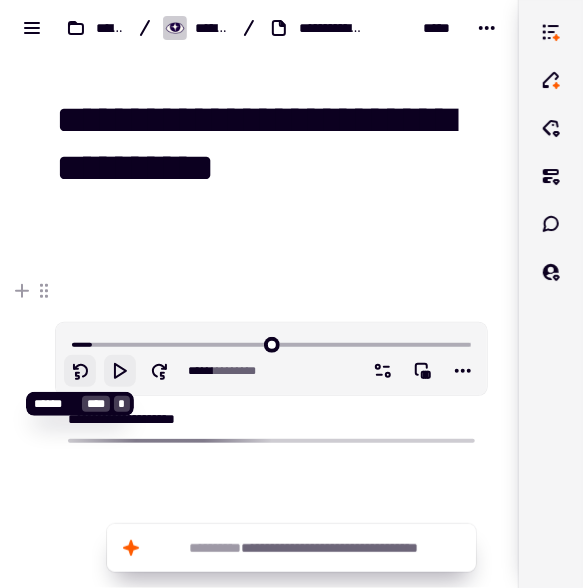 click 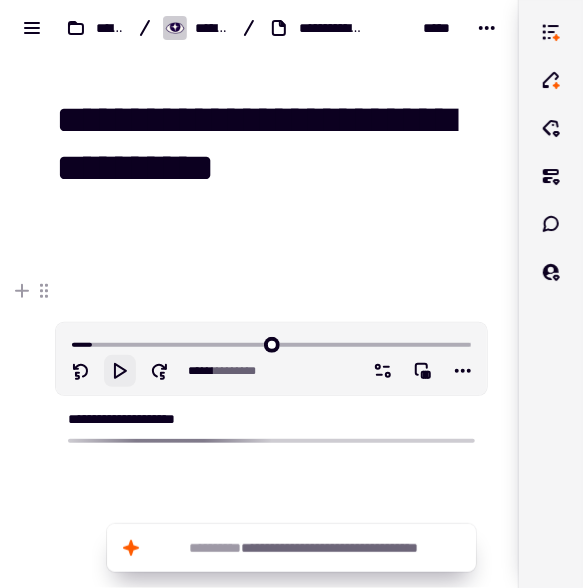 click 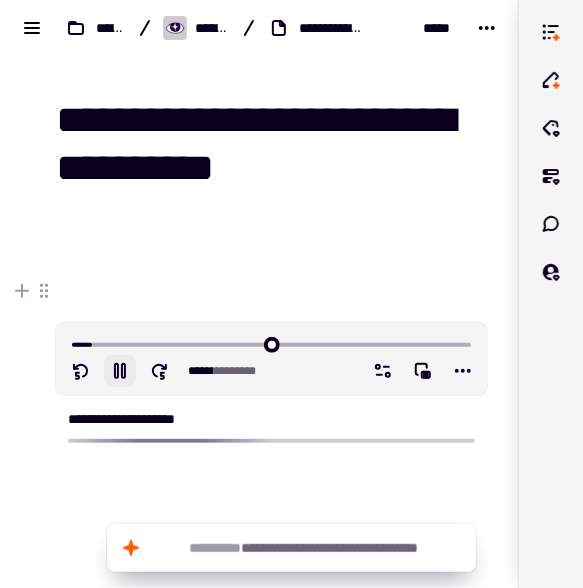 click 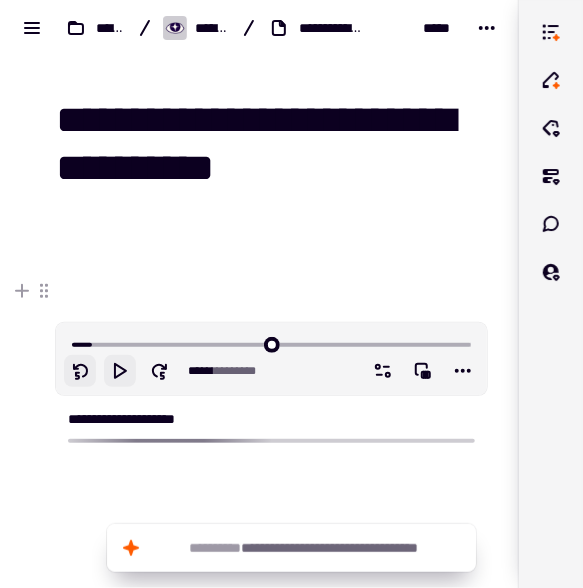 click 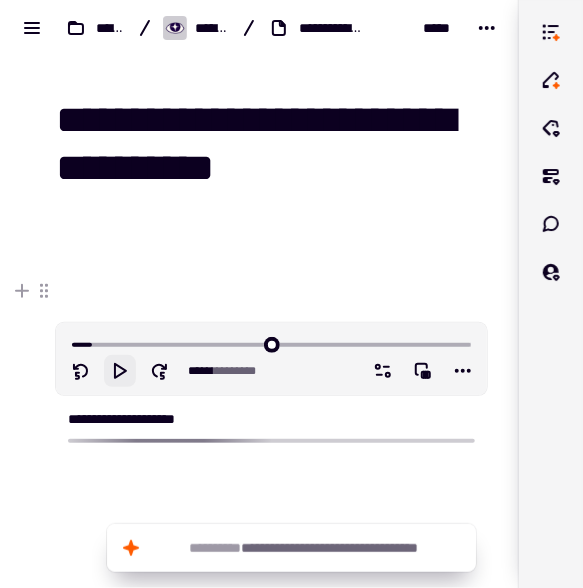click 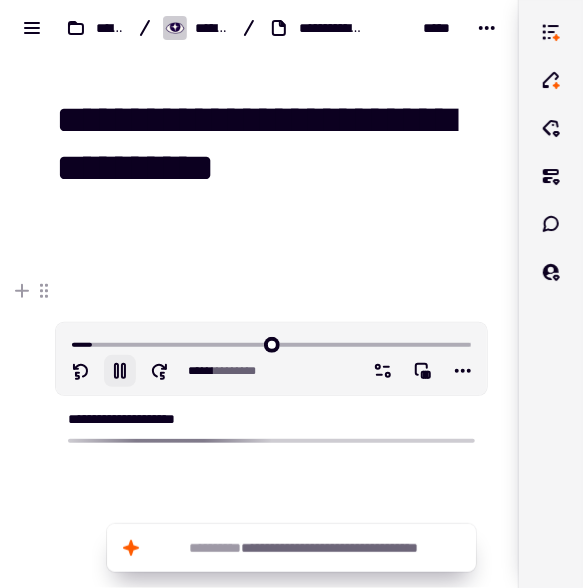 click 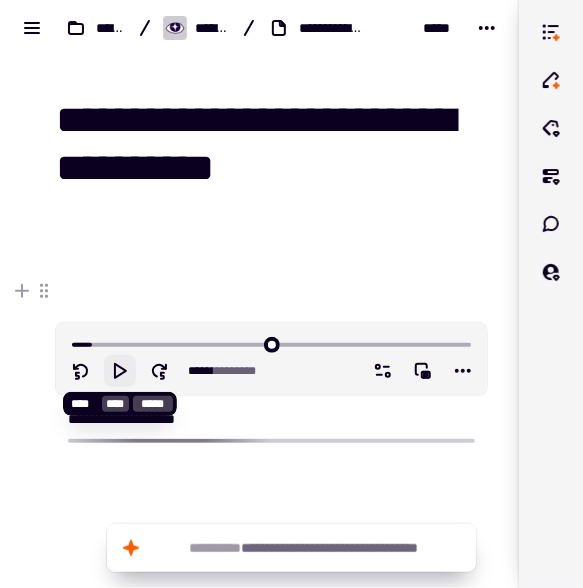 click 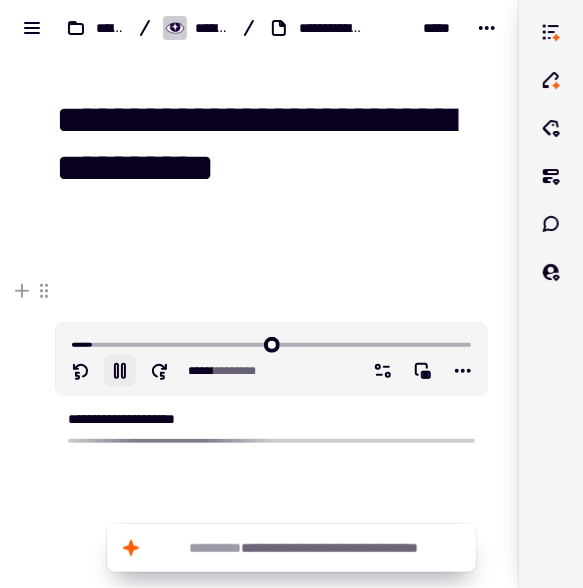click 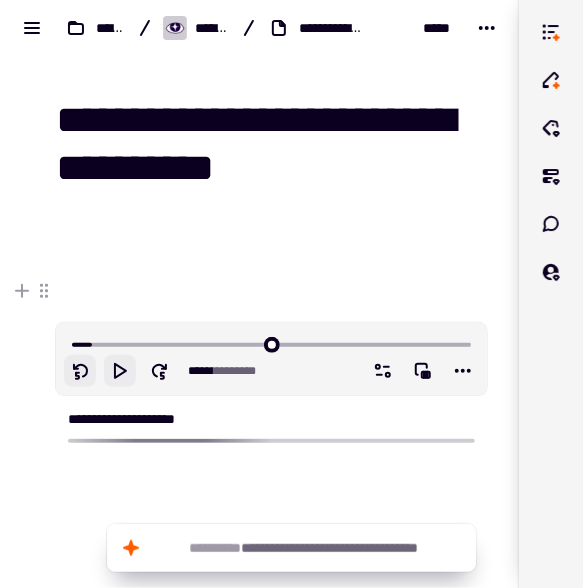 click 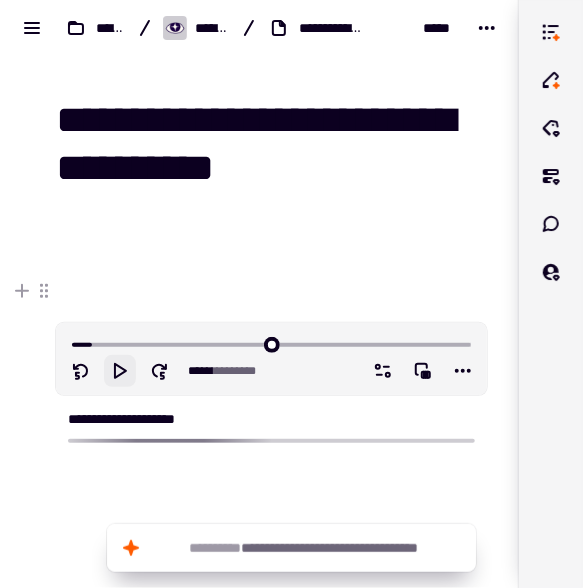 click 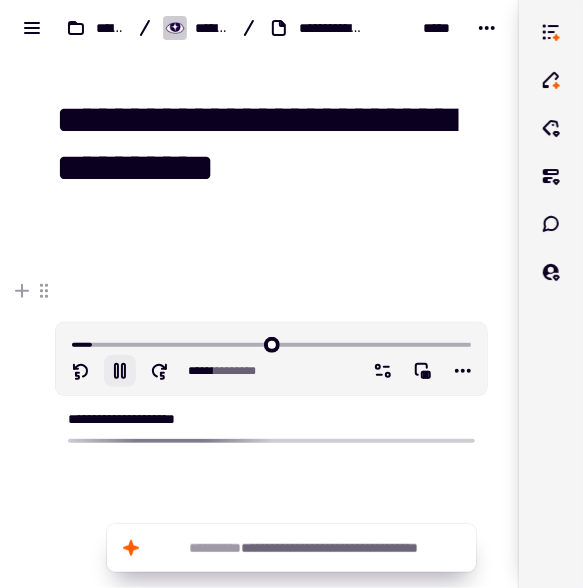 click 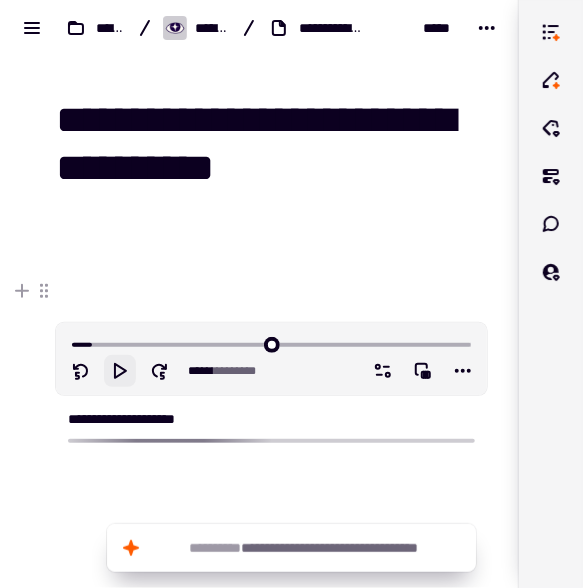click 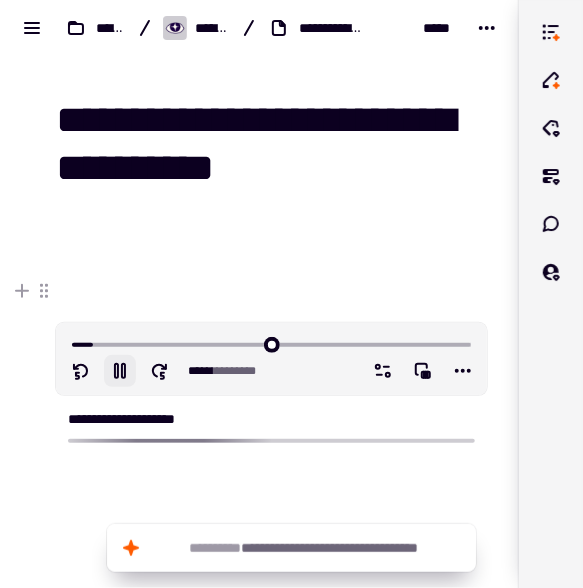 click 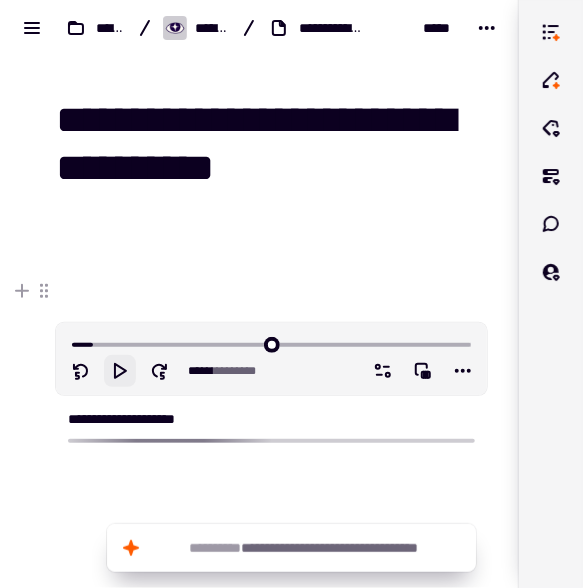 click 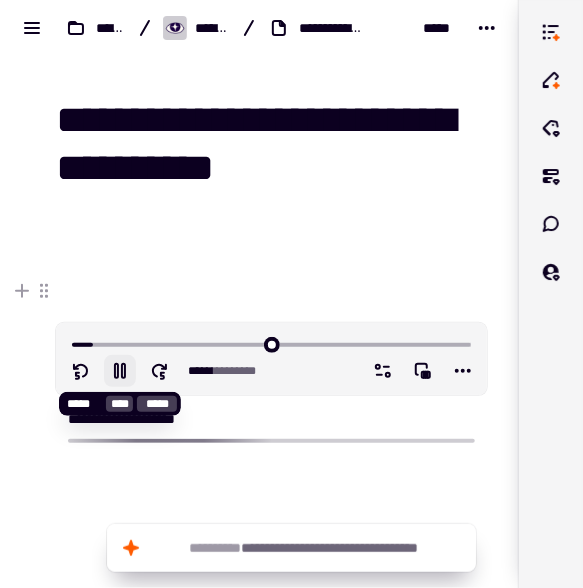 click 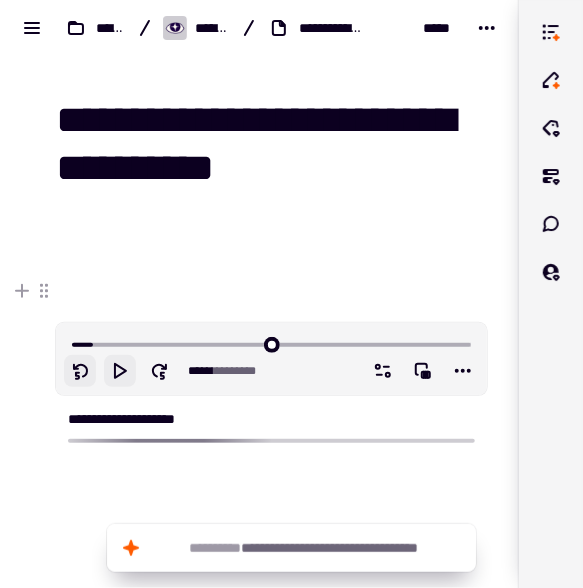 click 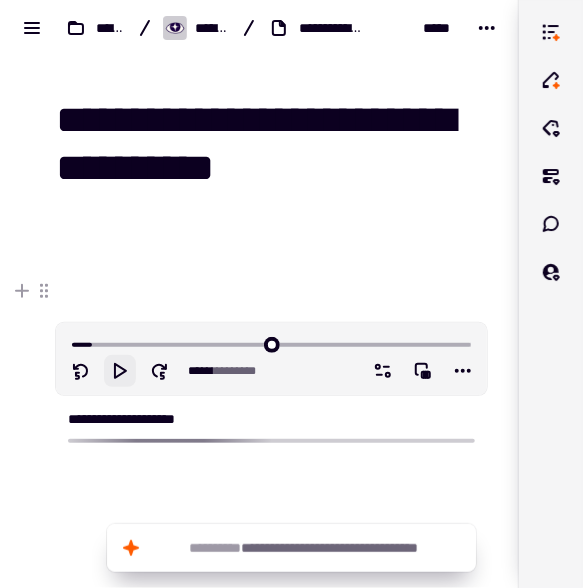 click 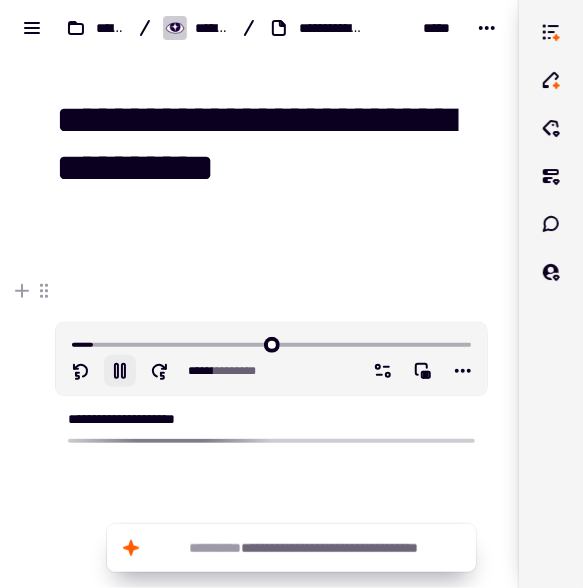 click 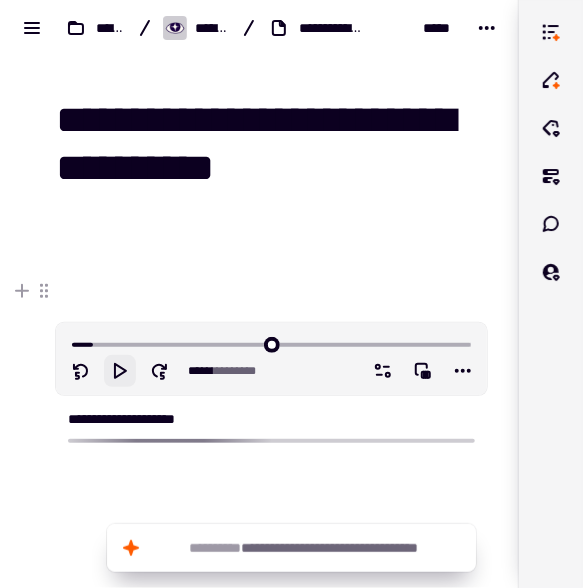 click 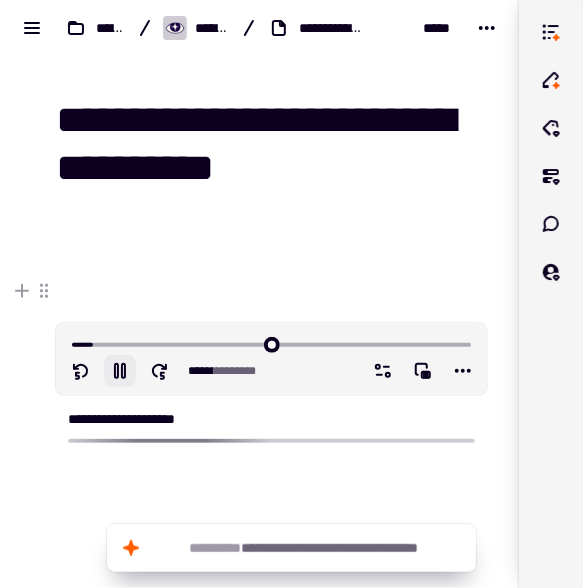 click 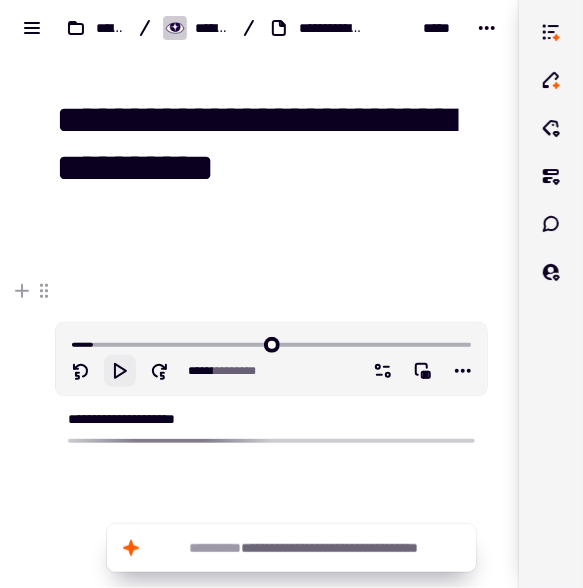 click 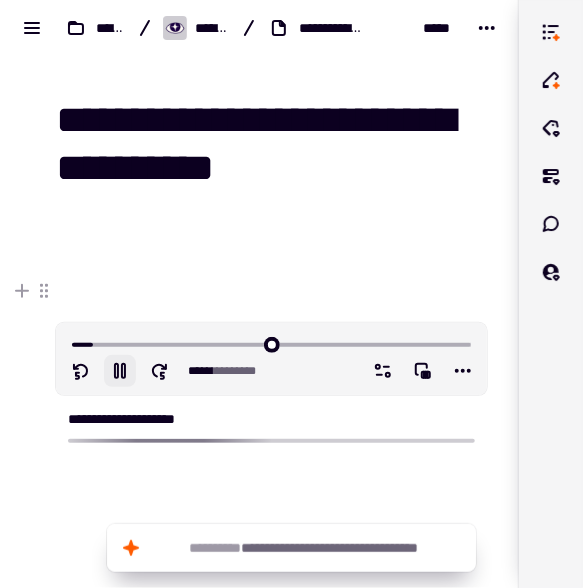 click 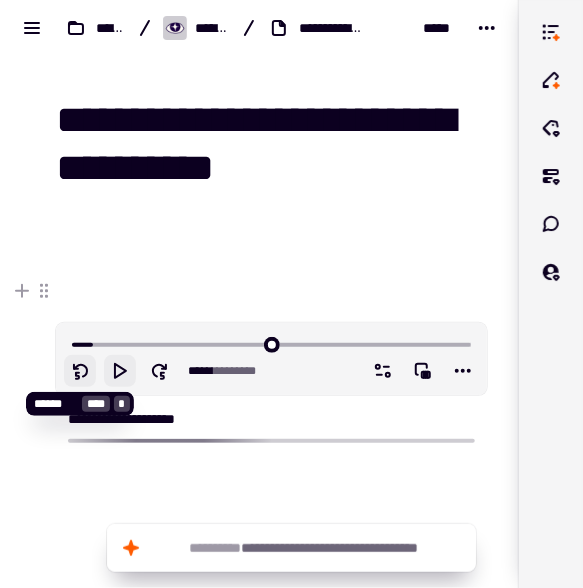 click 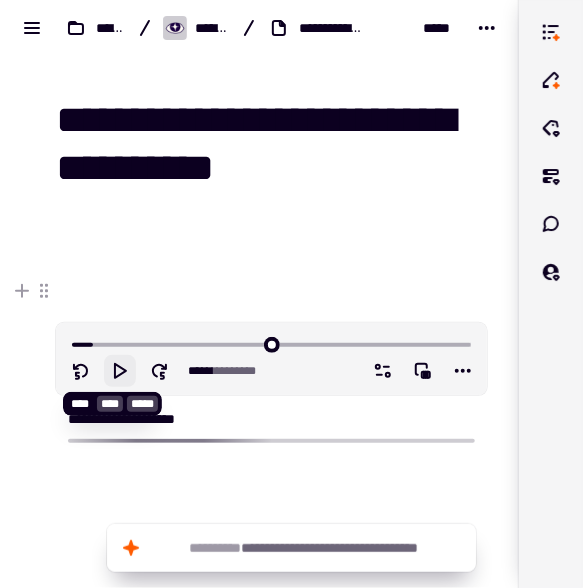 click 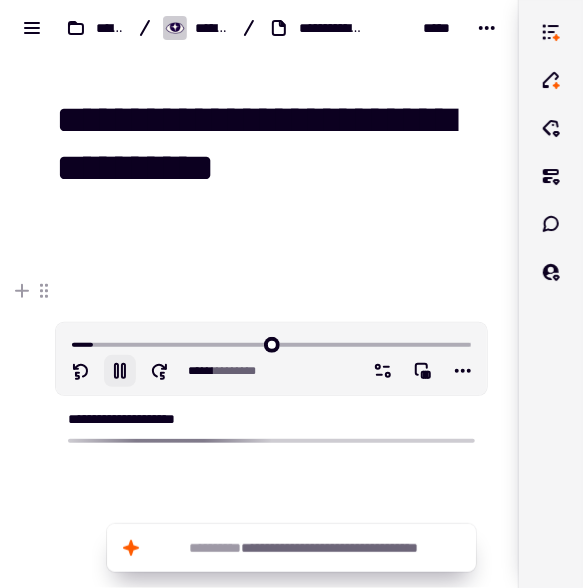 click 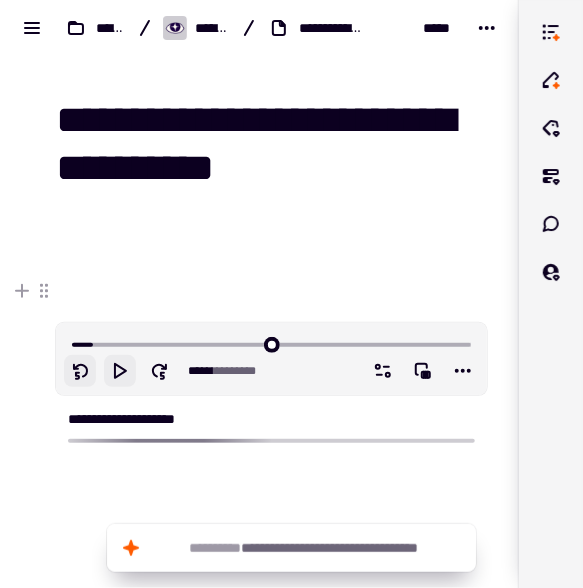 click 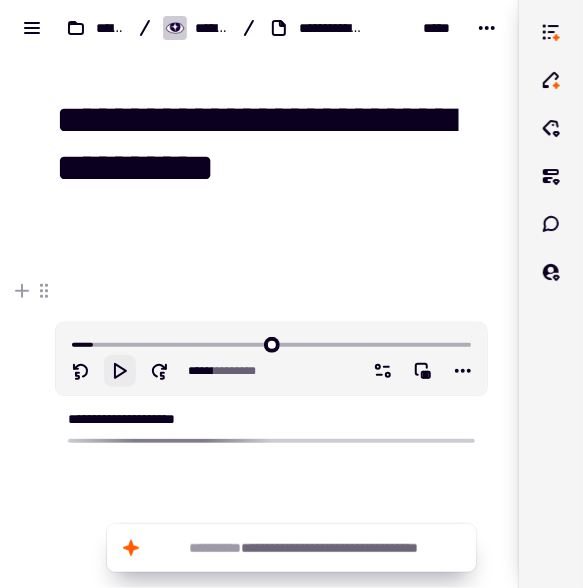 click 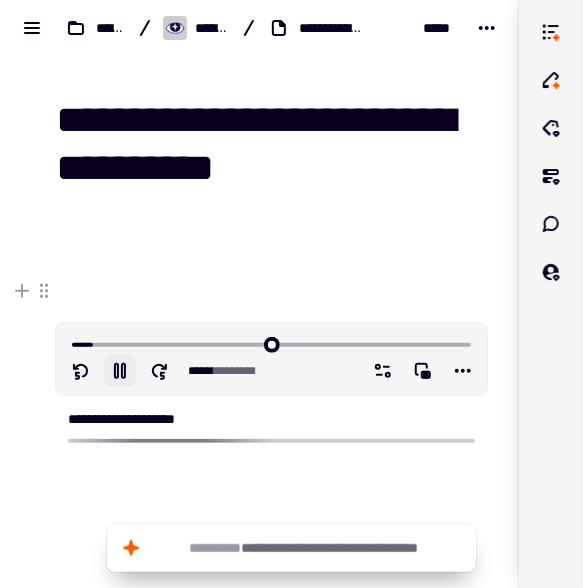 click 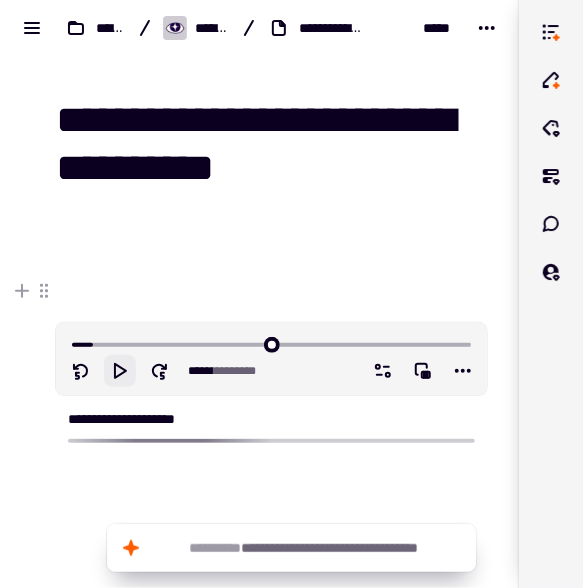 click 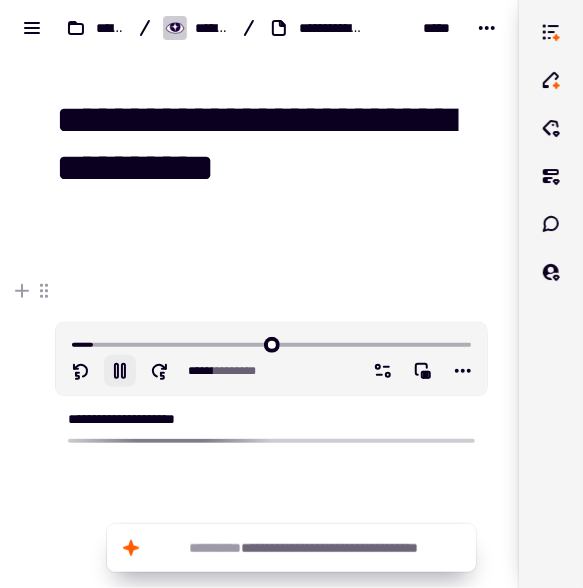 click 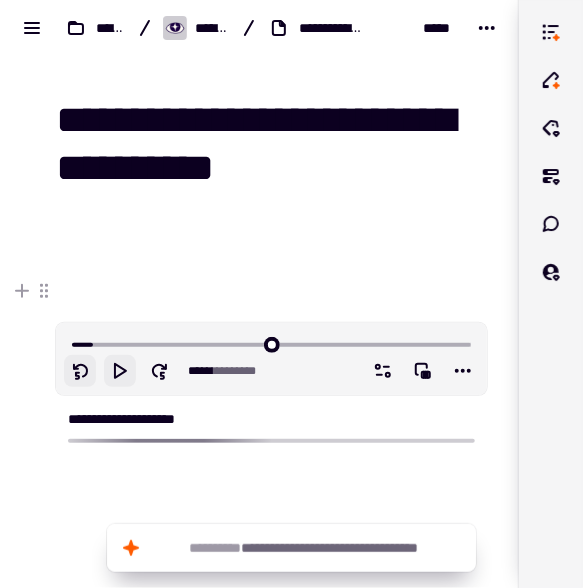 click 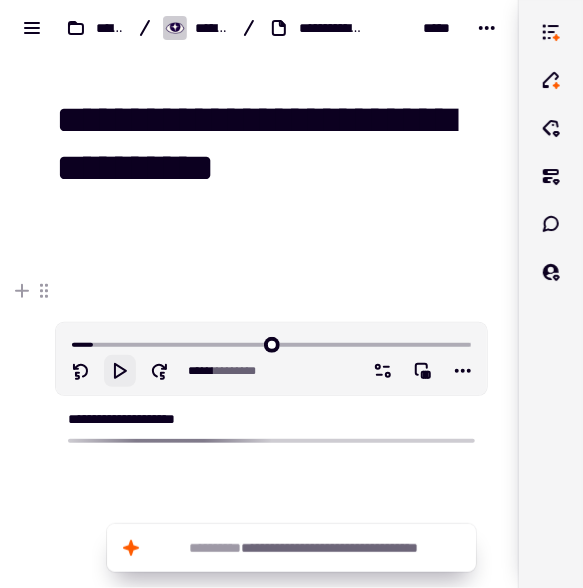 click 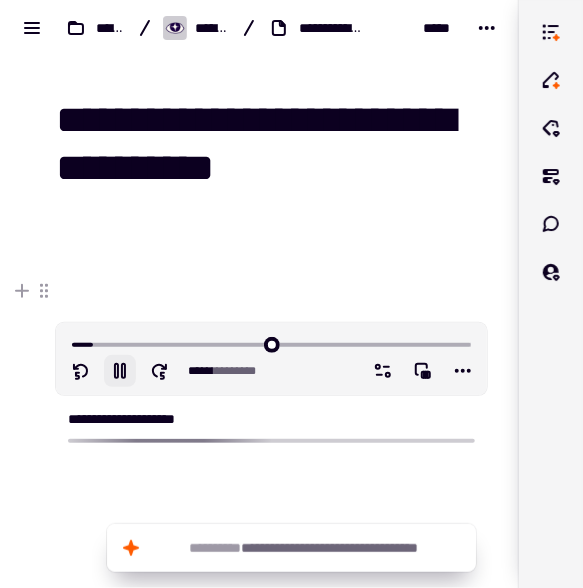 click 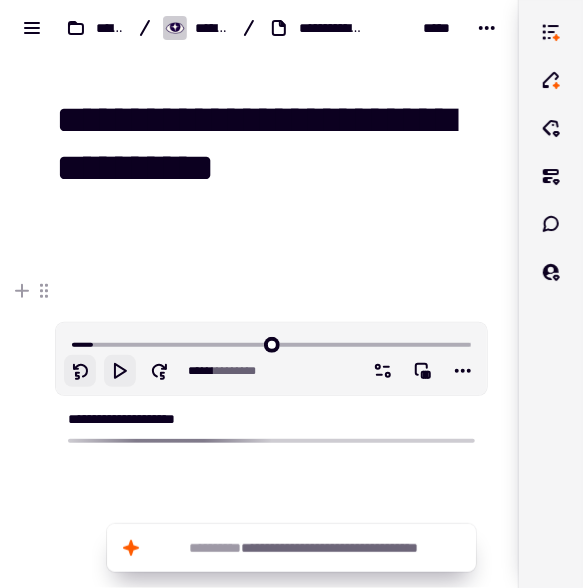 click 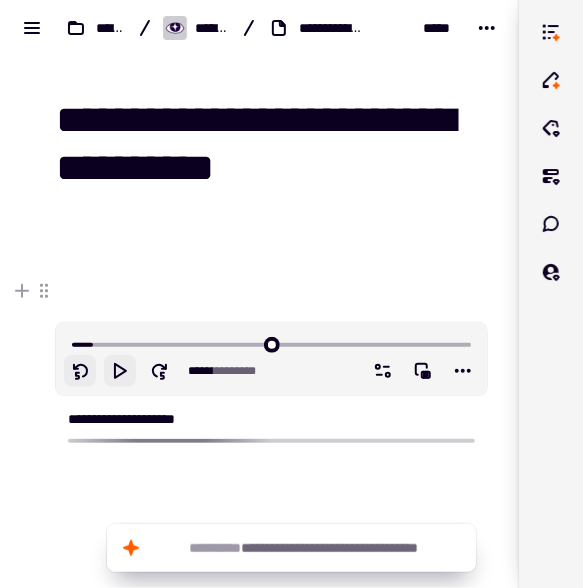 click 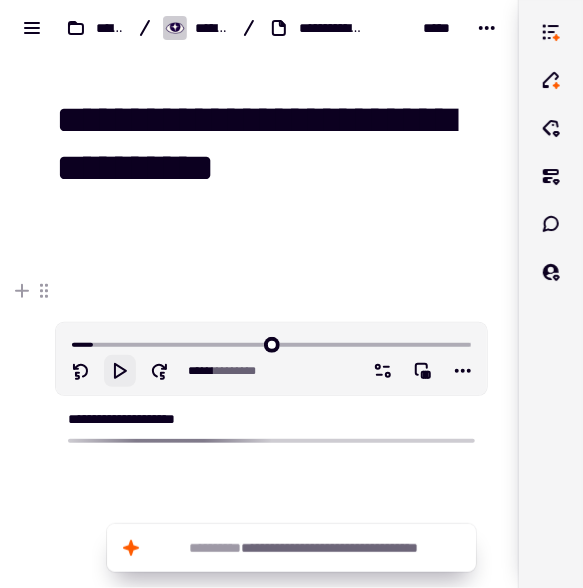 click 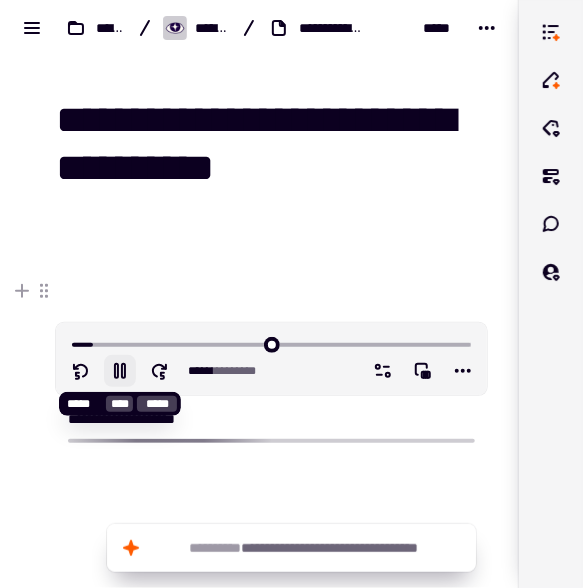 click 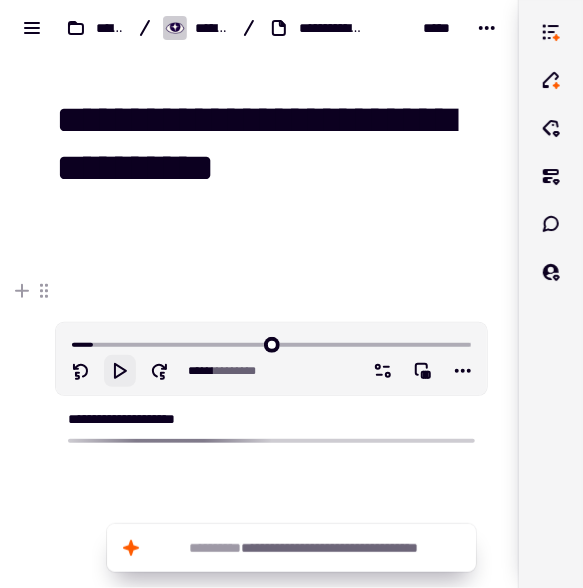 click 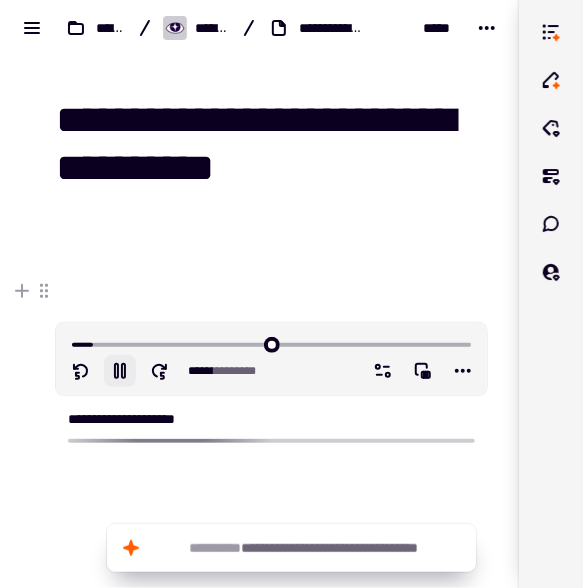 click 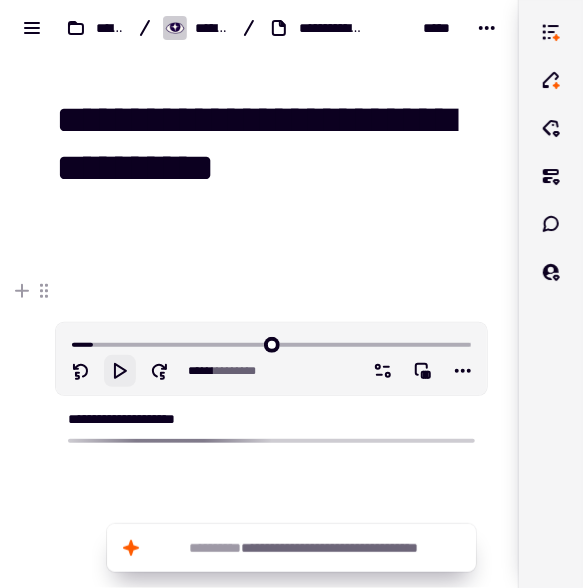 click 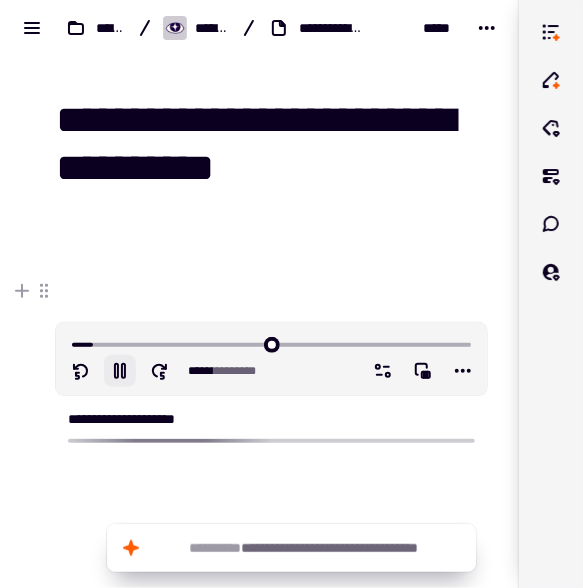 click 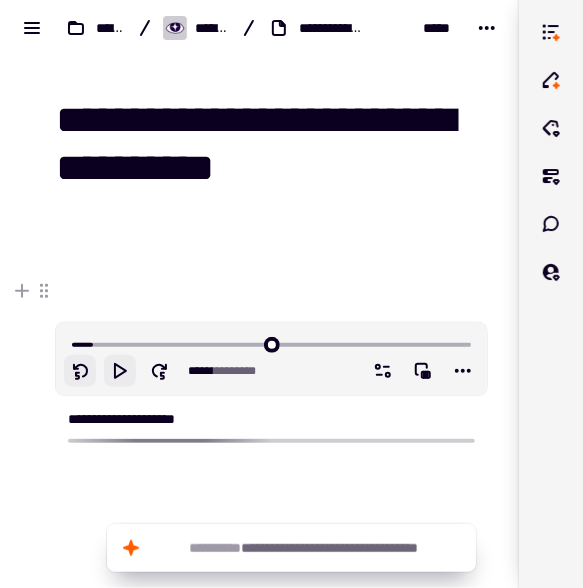 click 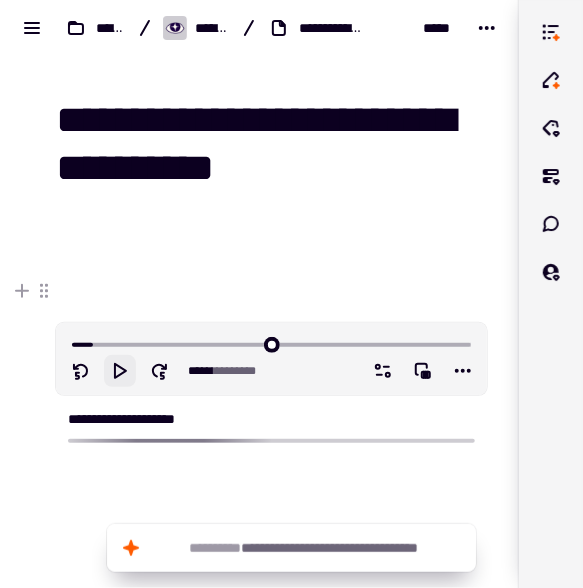 click 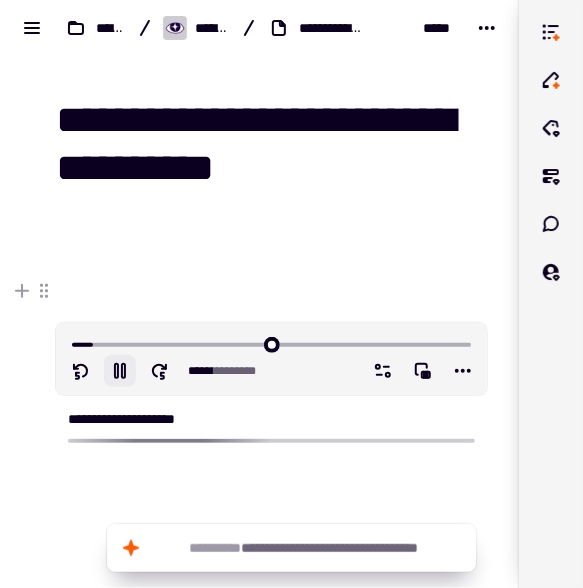 click 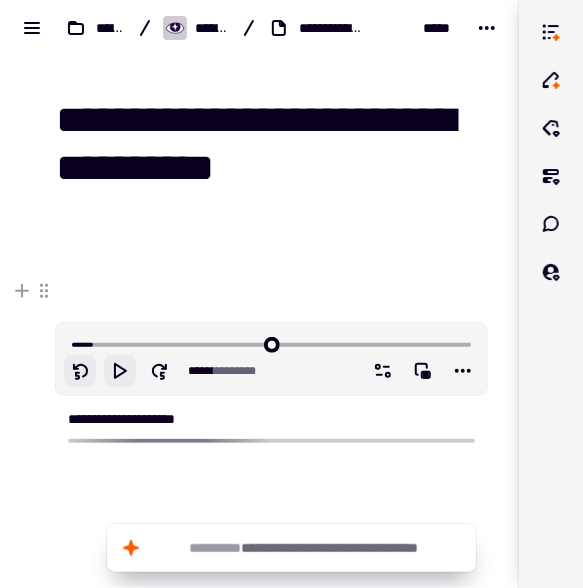 click 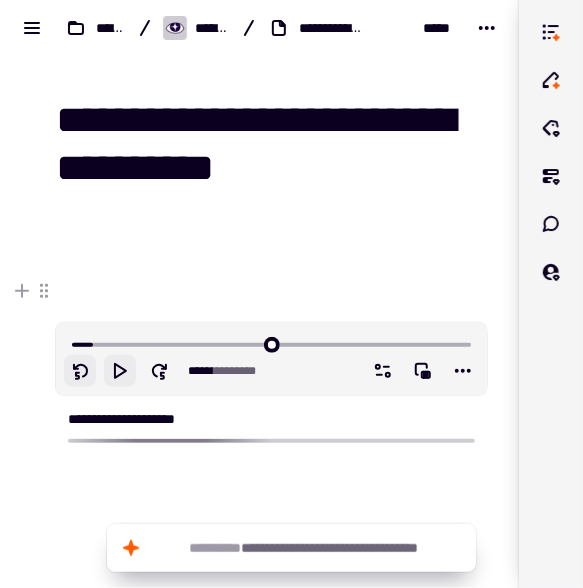 click 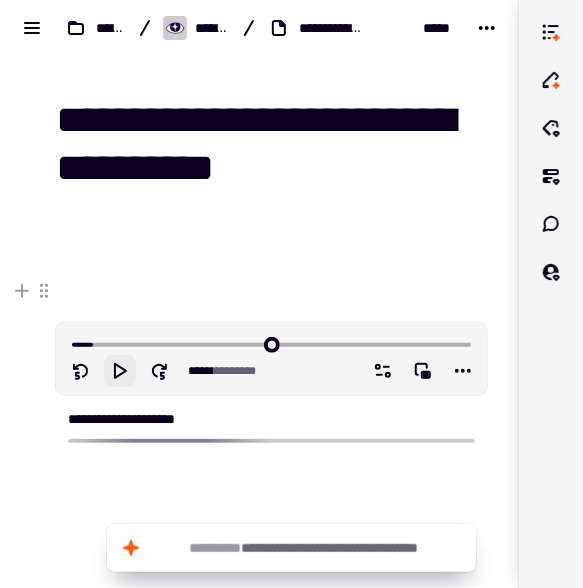 click 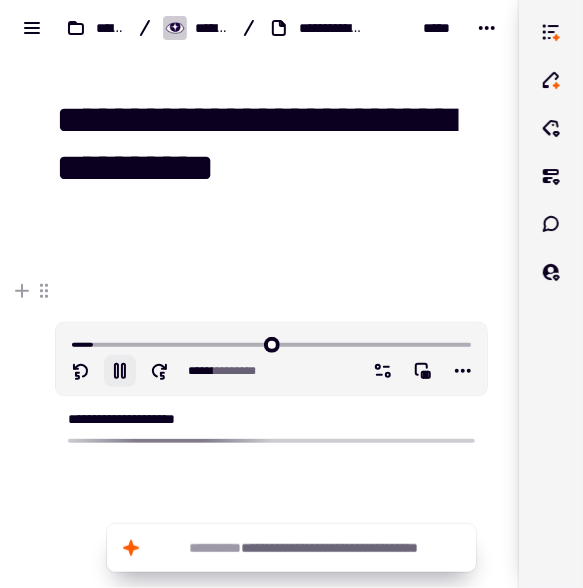 click 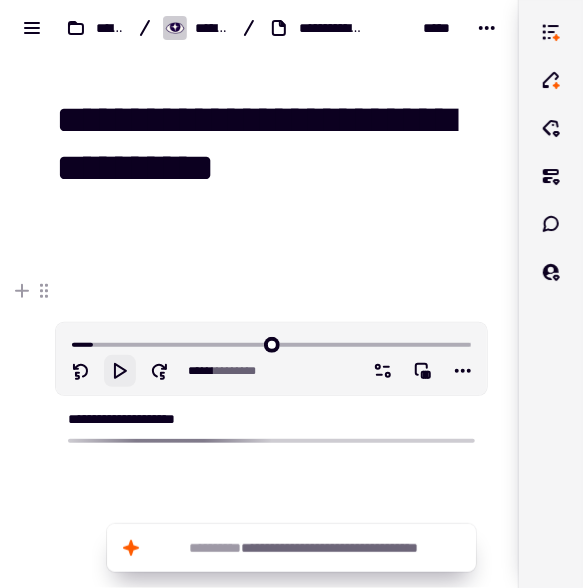 click 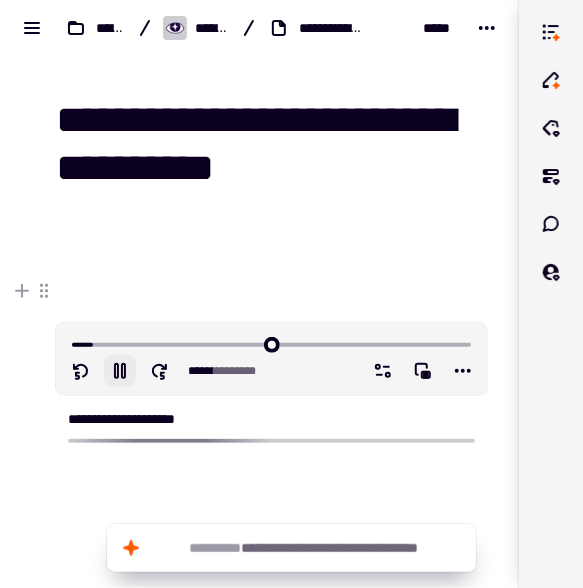 click 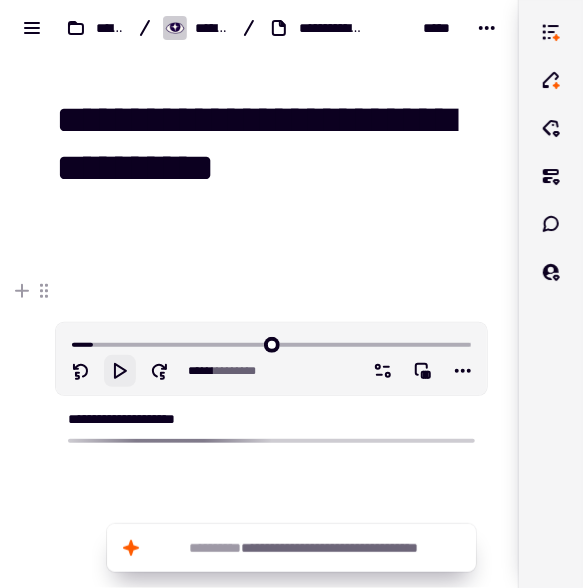 click 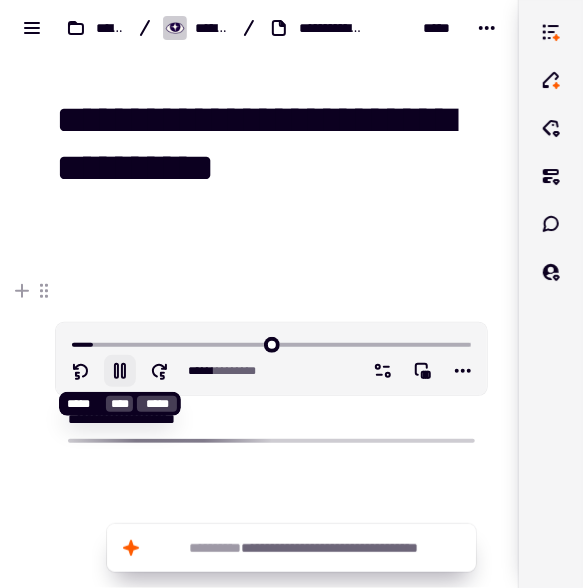 click 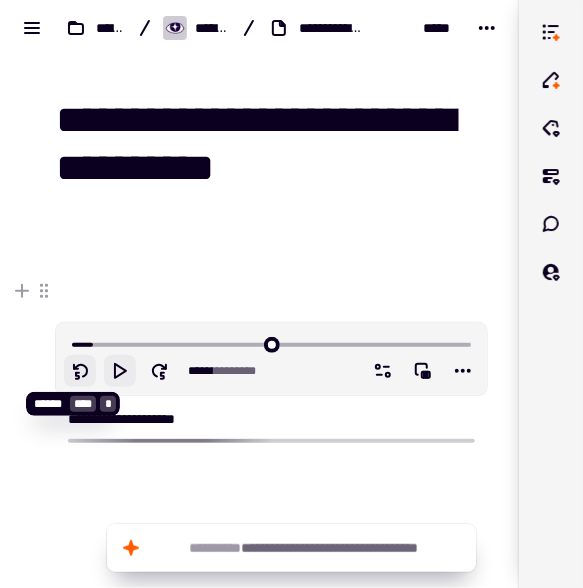click 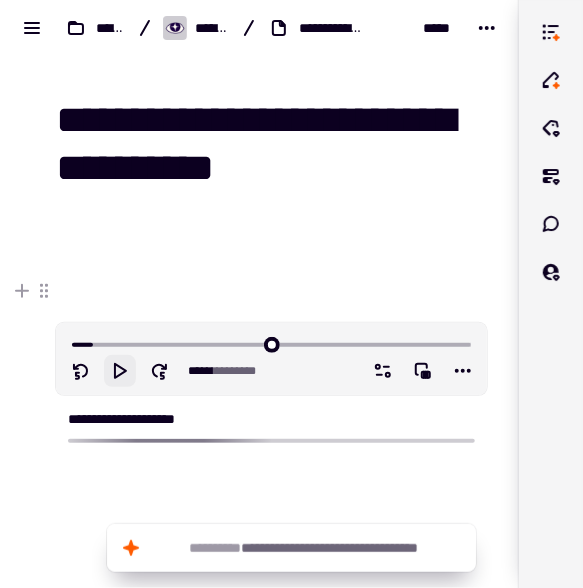 click 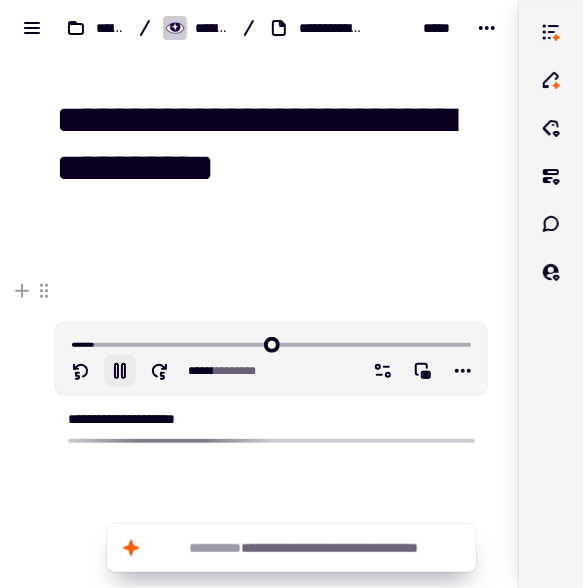 click 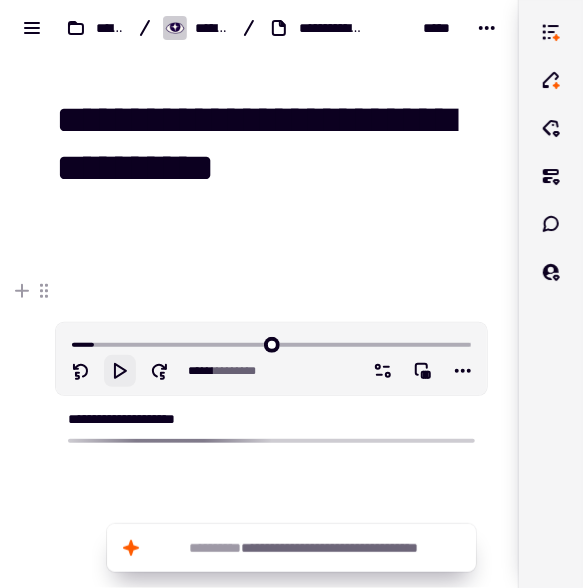 click 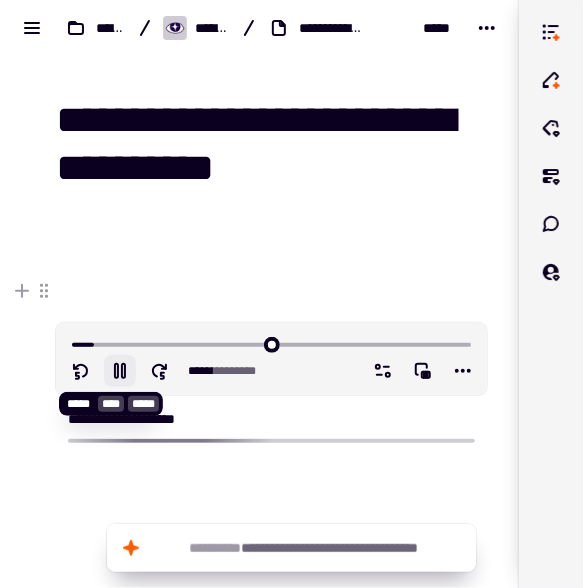click 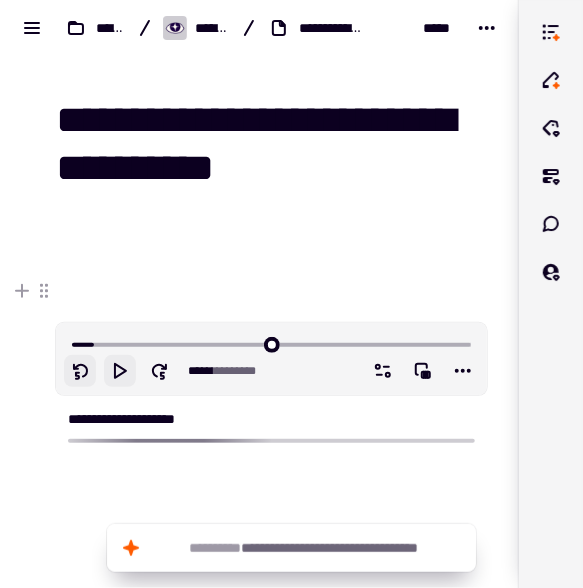 click 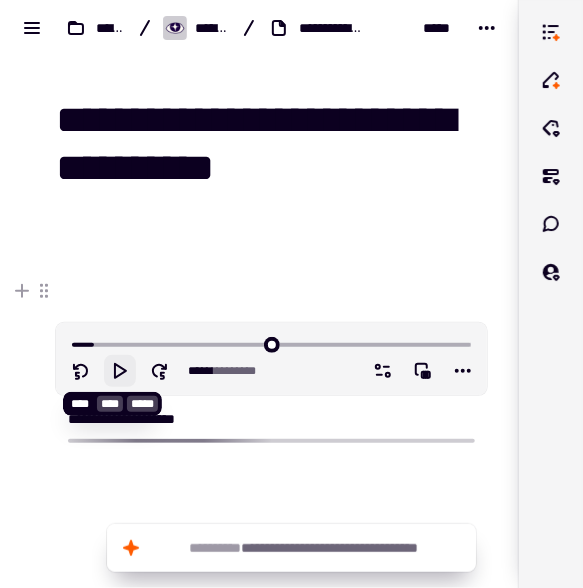 click 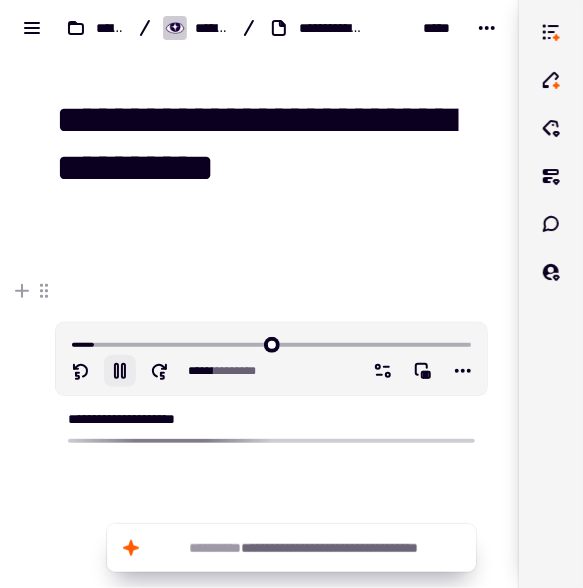 click 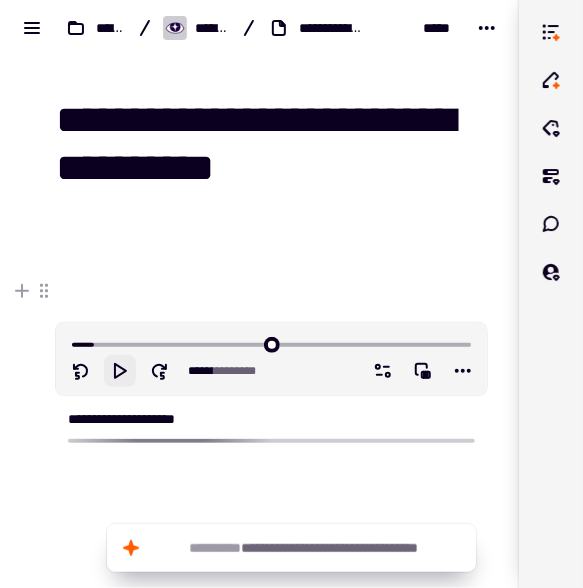 click 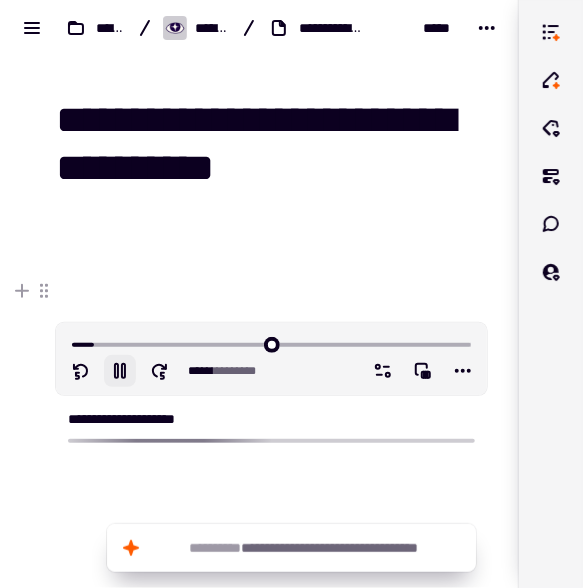 click 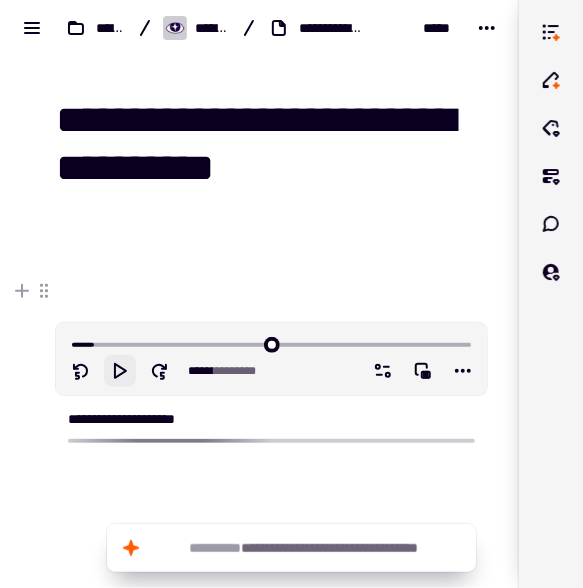 click 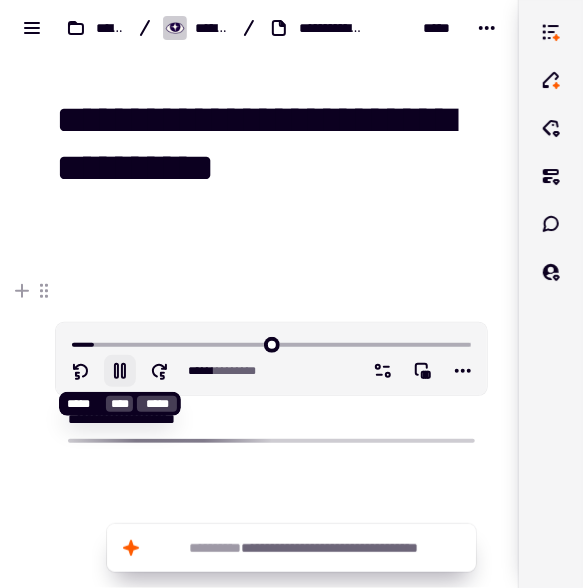 click 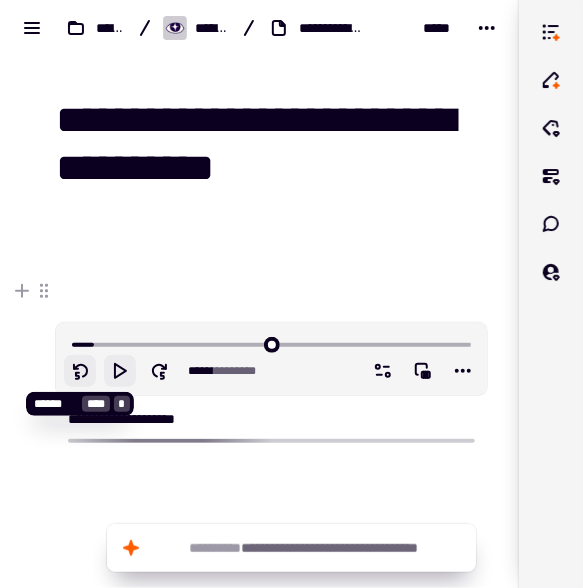 click 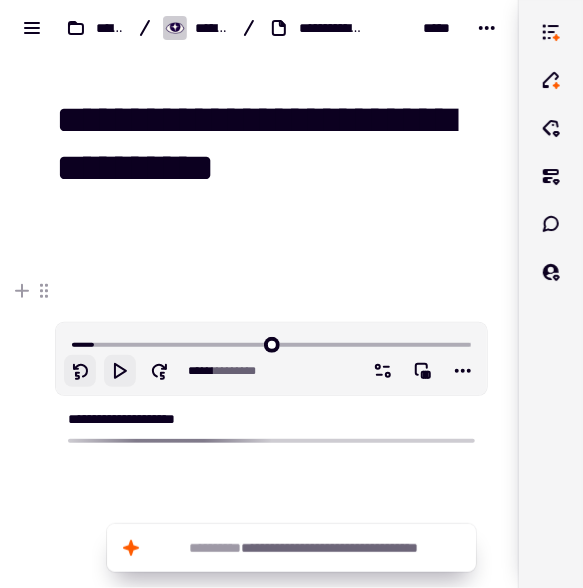 click 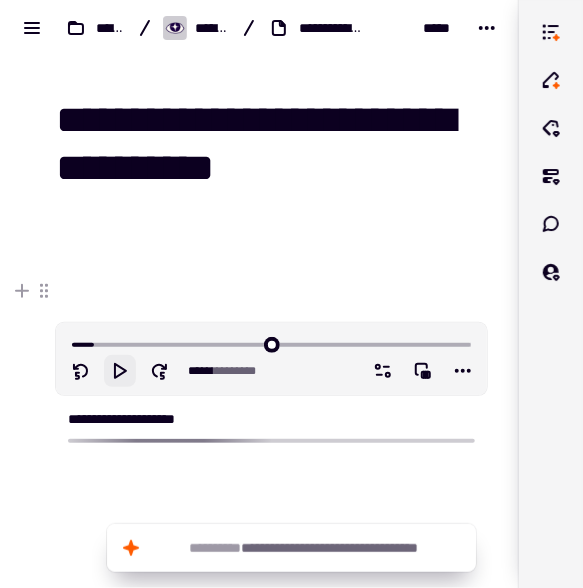 click 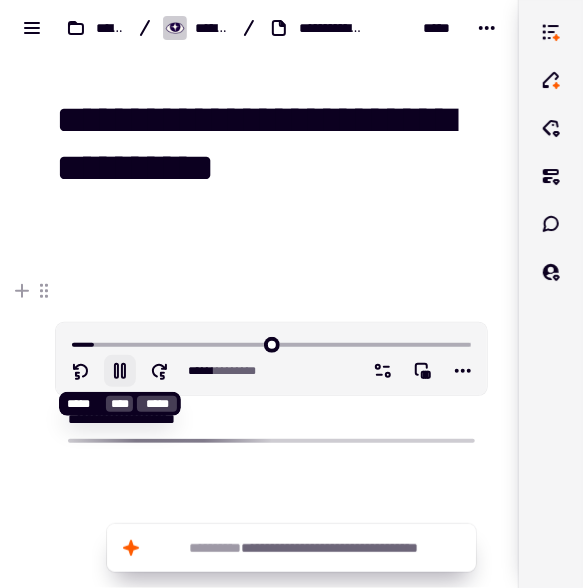 click 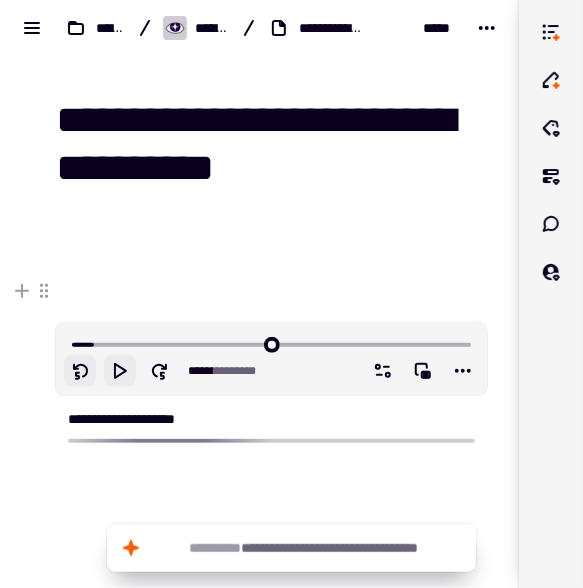 click 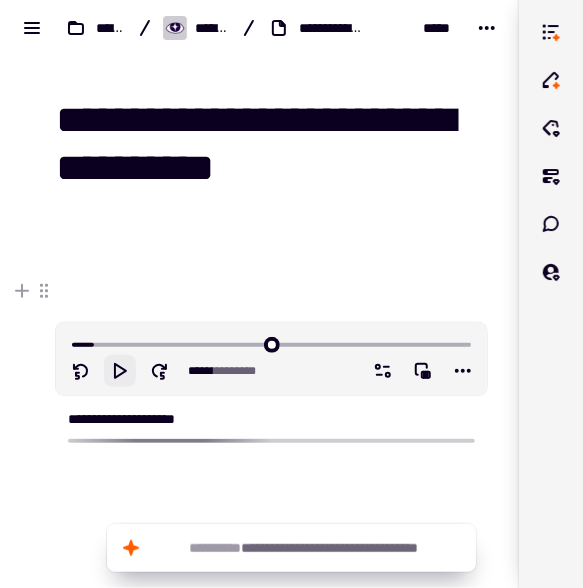 click 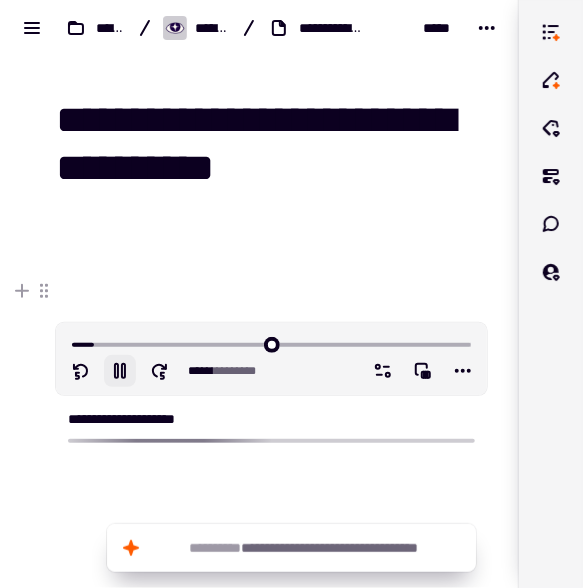 click 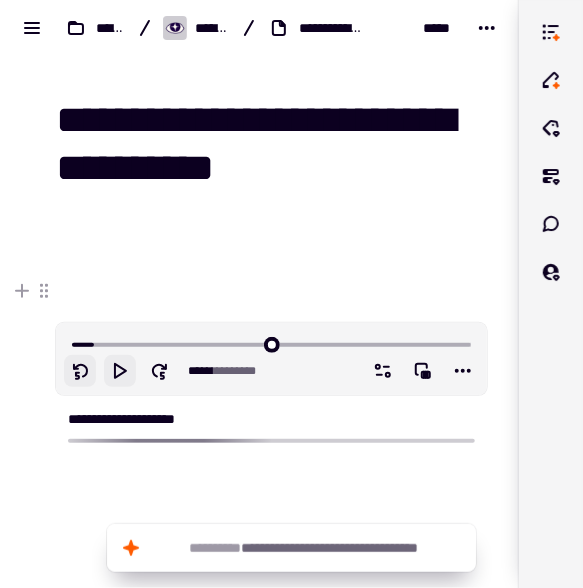 click 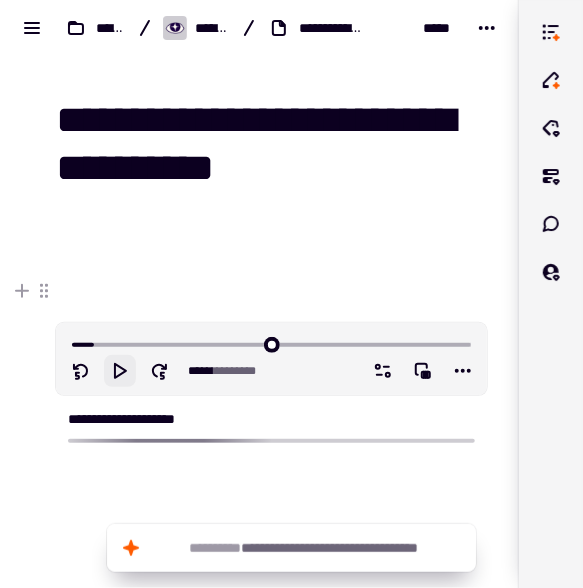 click 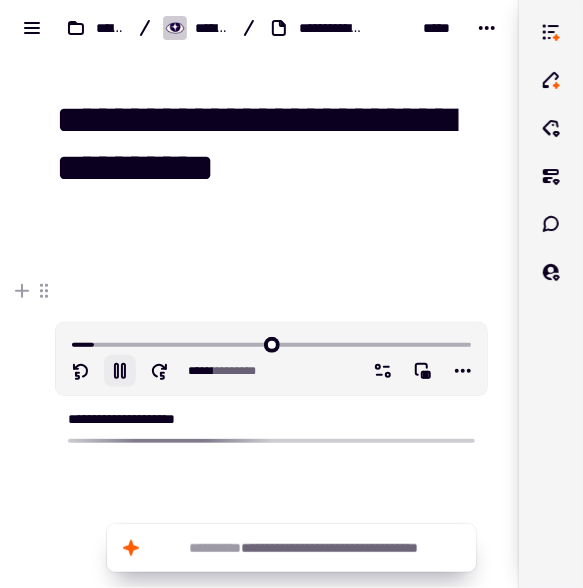 click 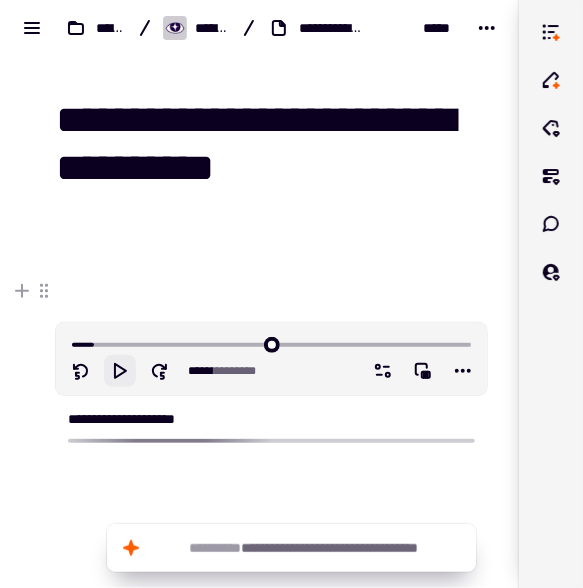 click 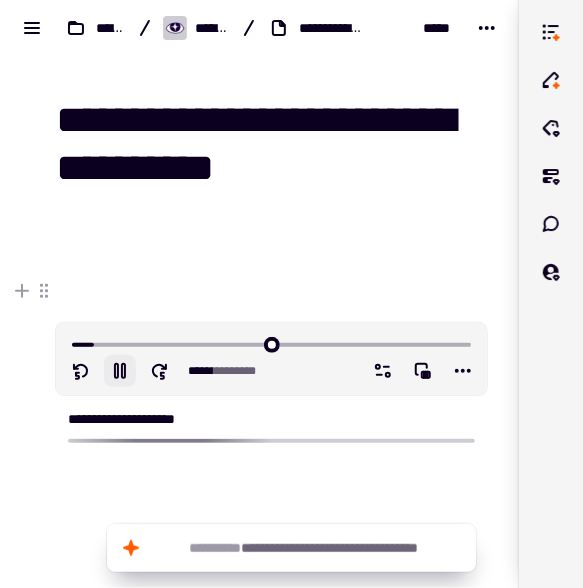 click 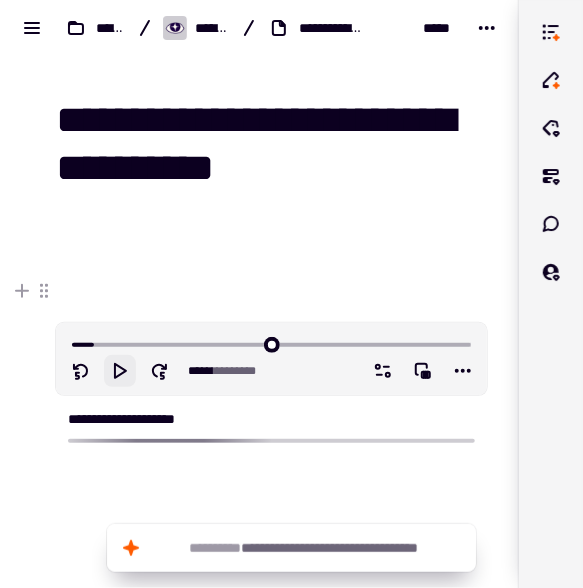 click 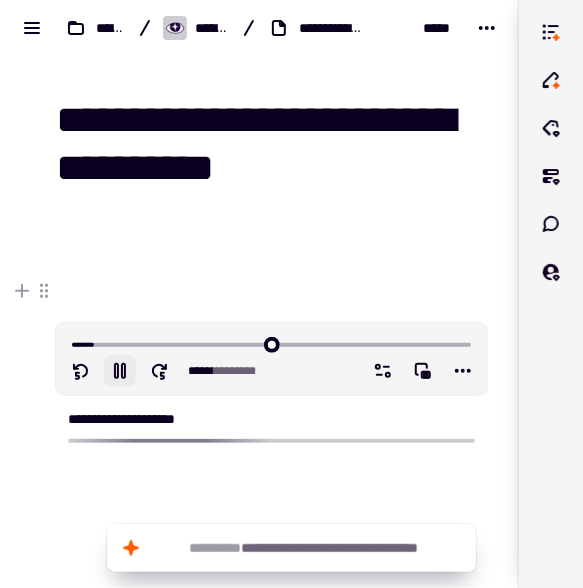 click 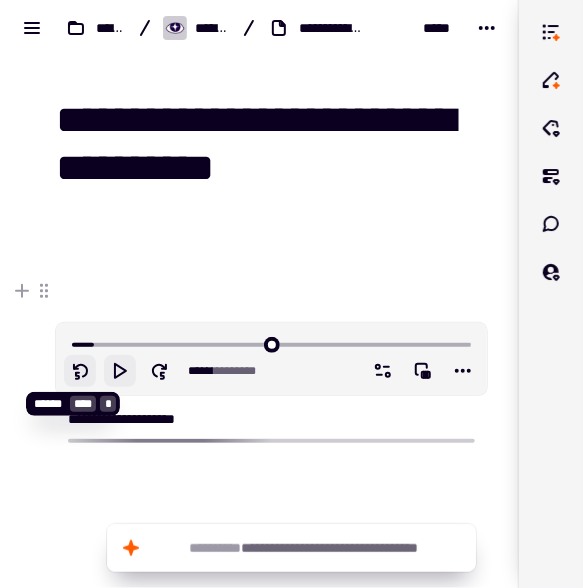 click 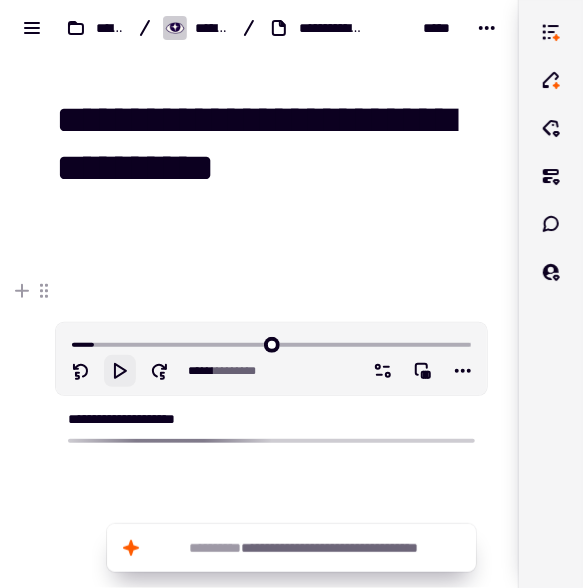 click 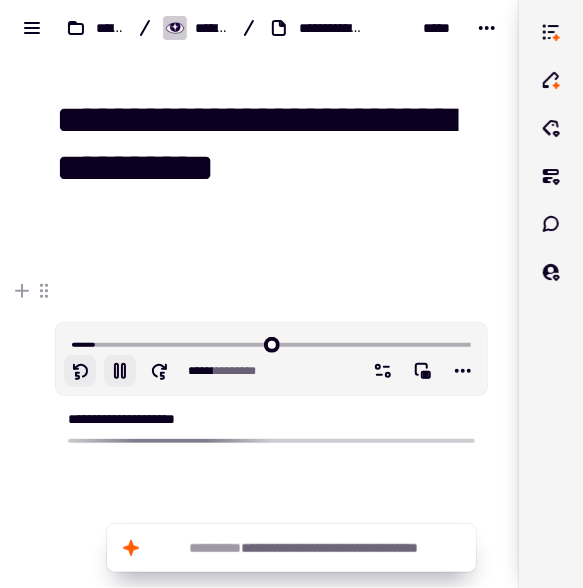 click 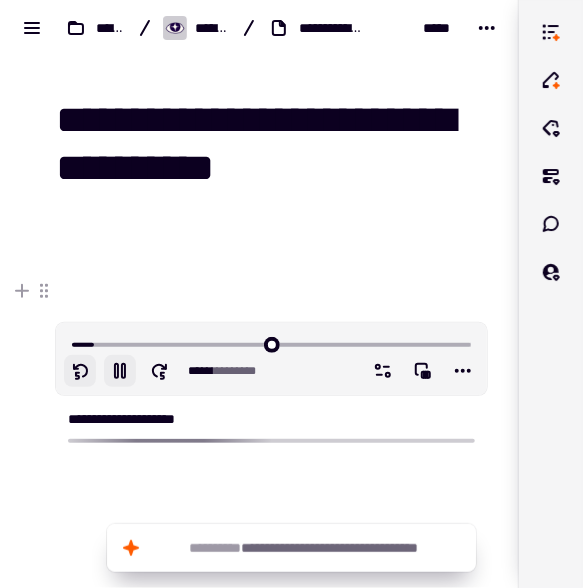 click 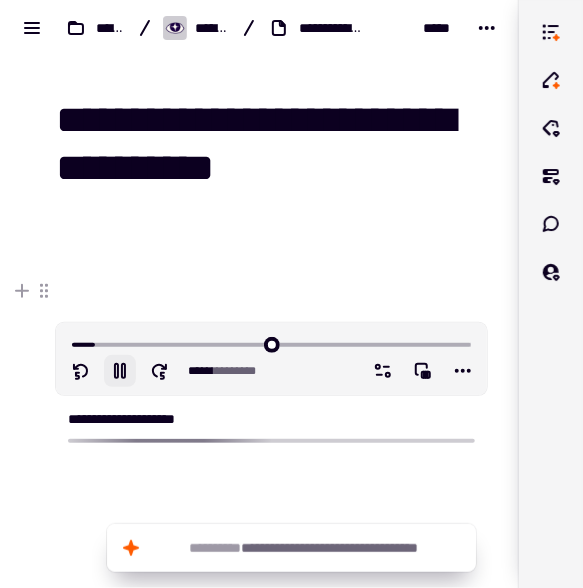 click 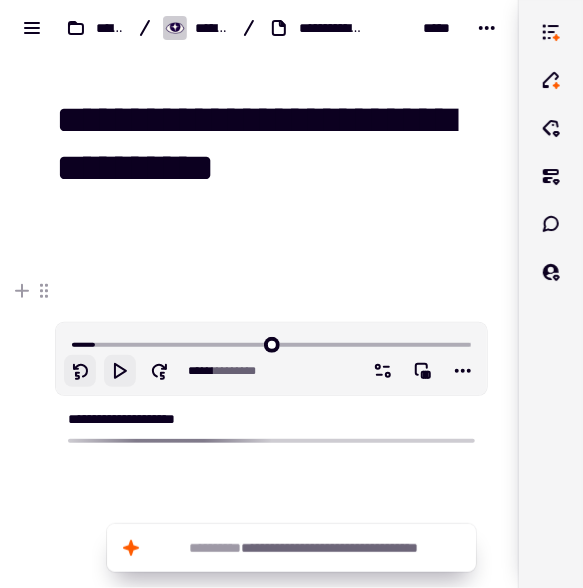 click 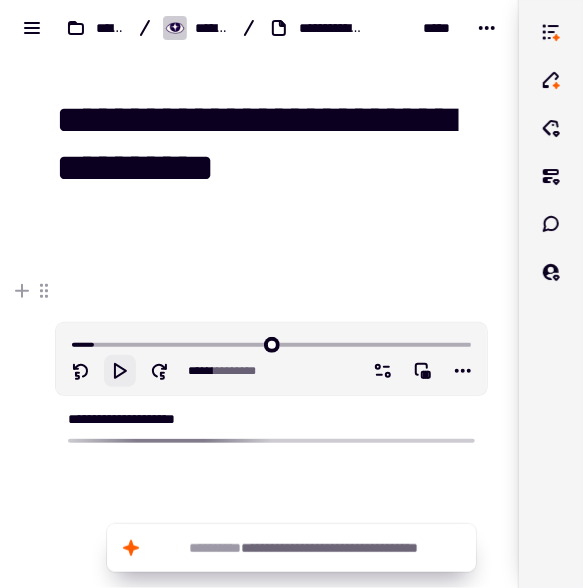 click 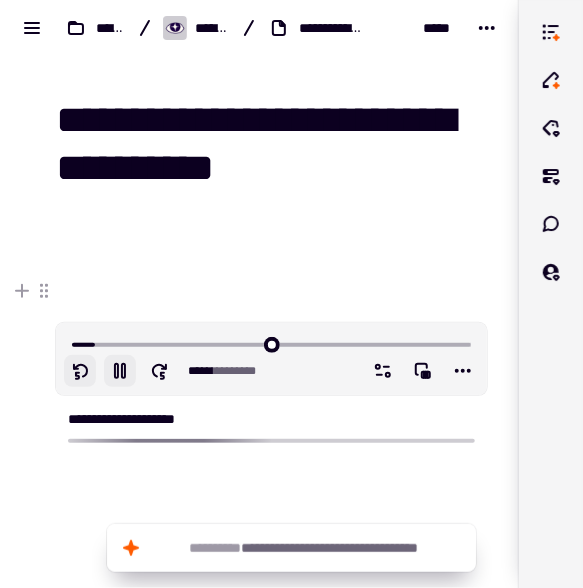 click 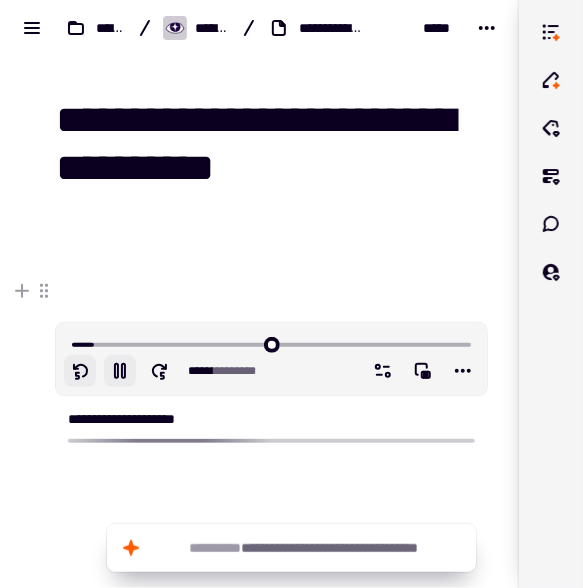 click 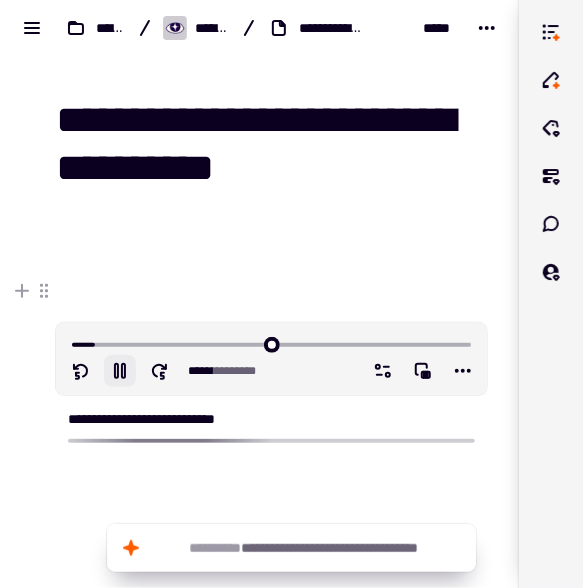 click 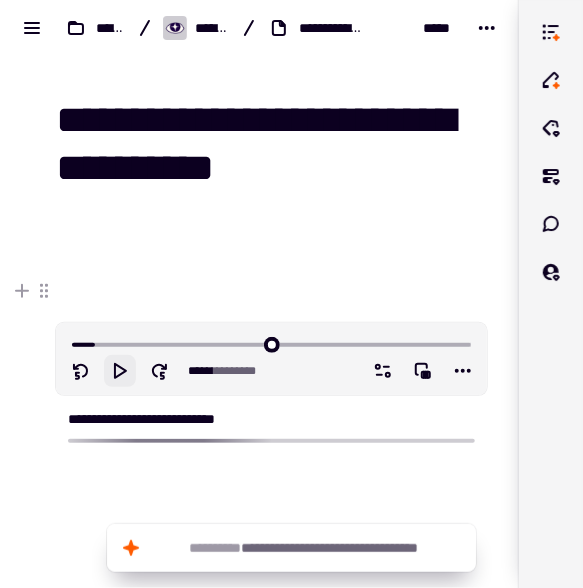 click 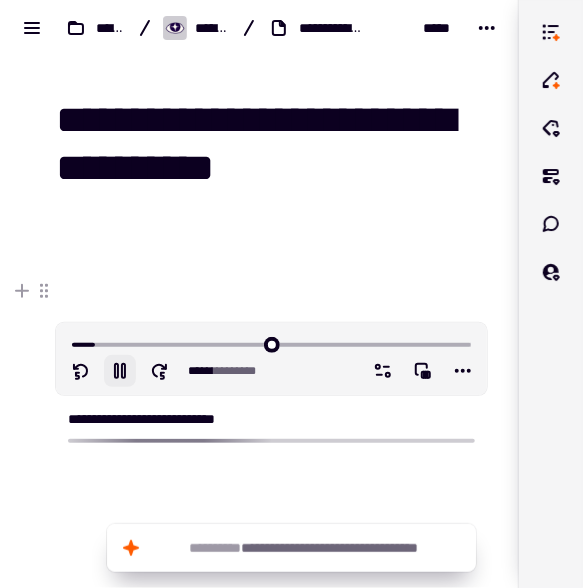 click 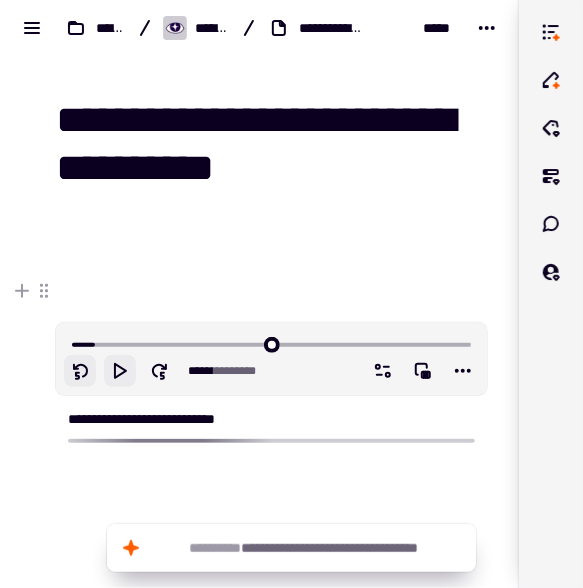 click 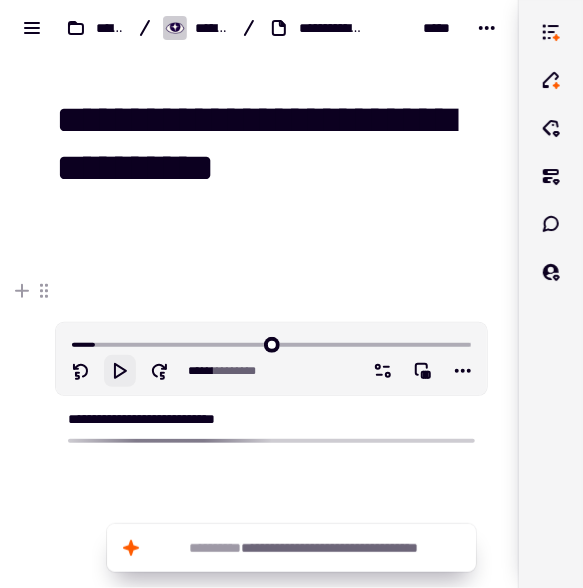 click 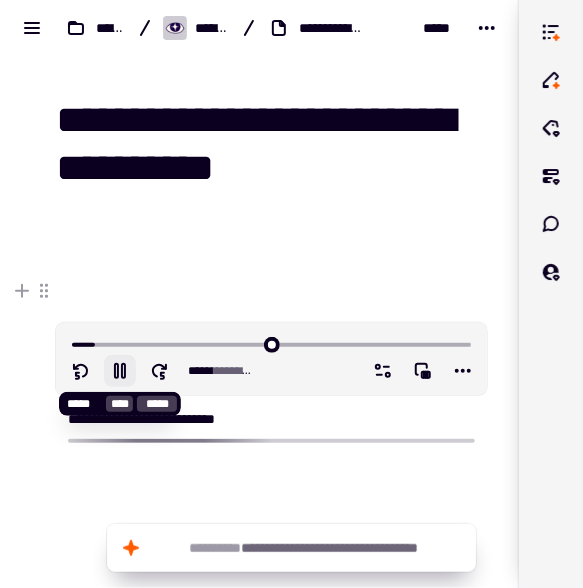 click 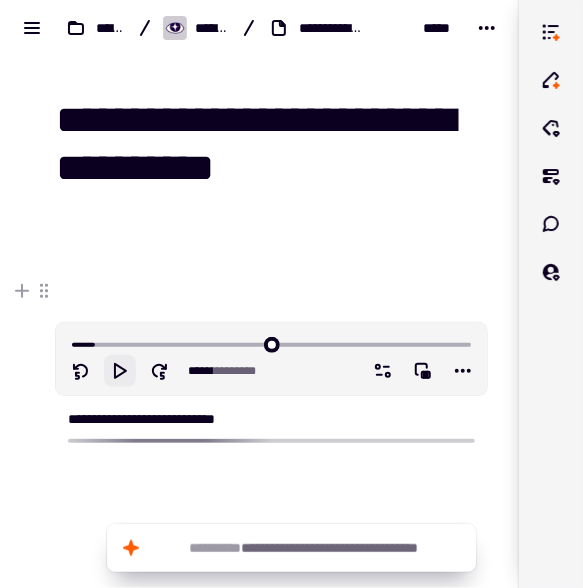 click 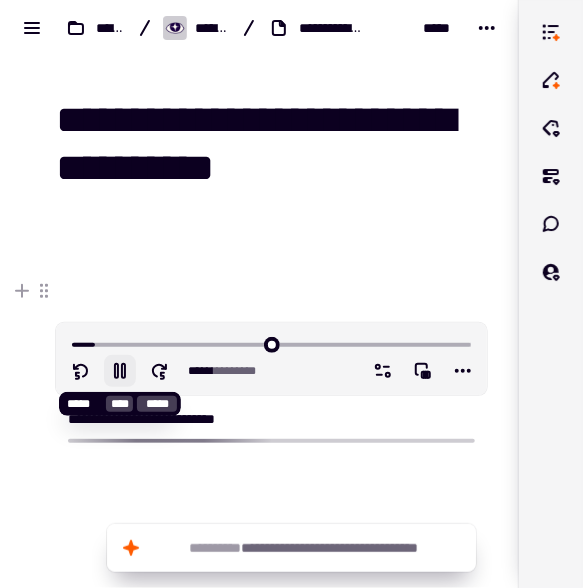 click 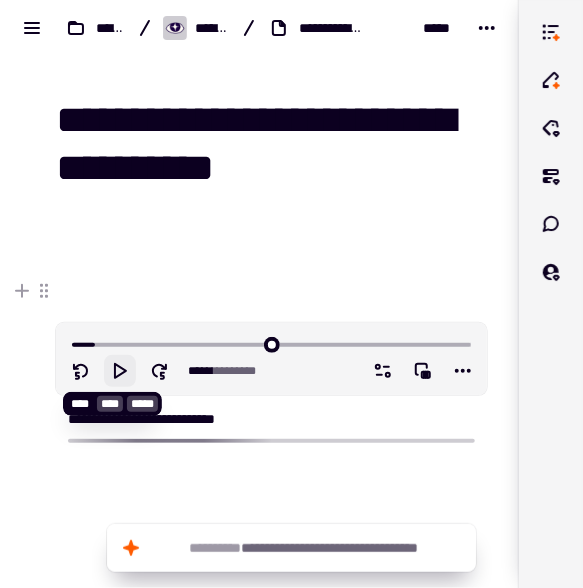 click 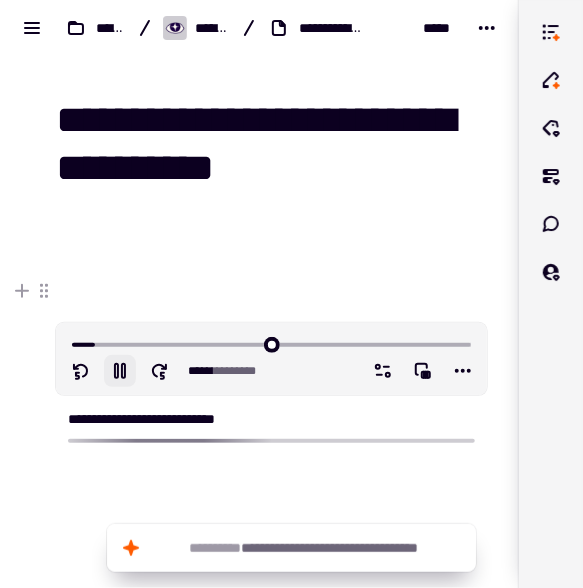 click 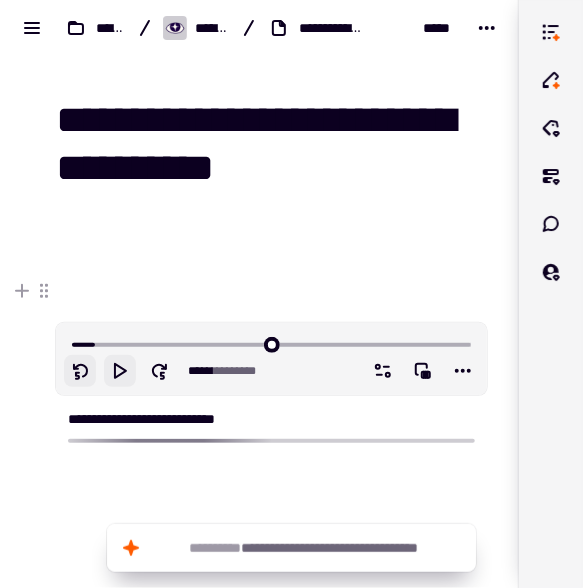 click 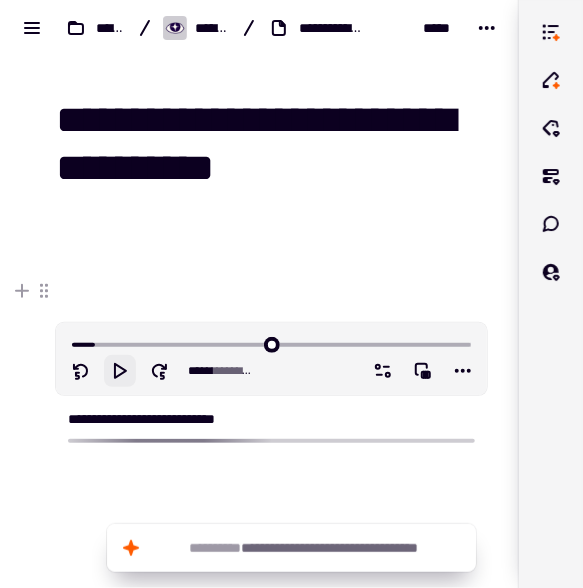 click 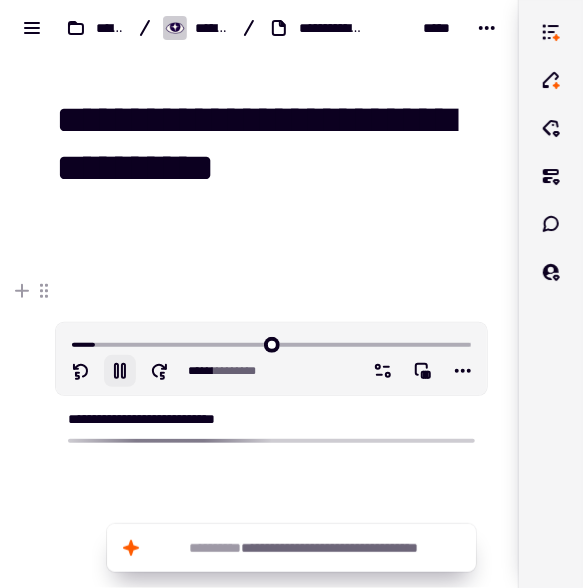 click 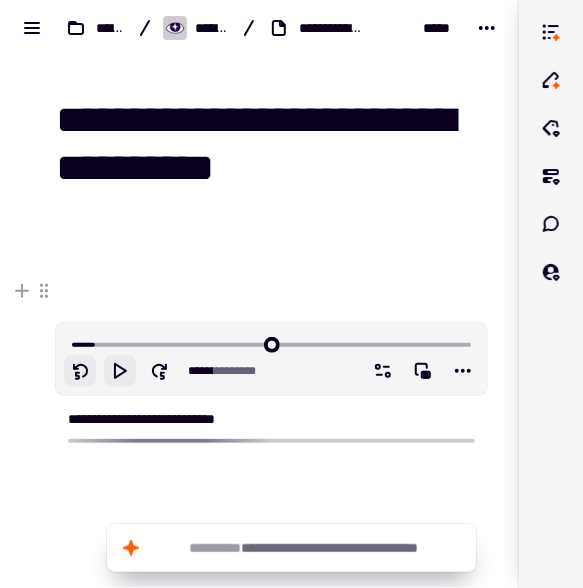 click 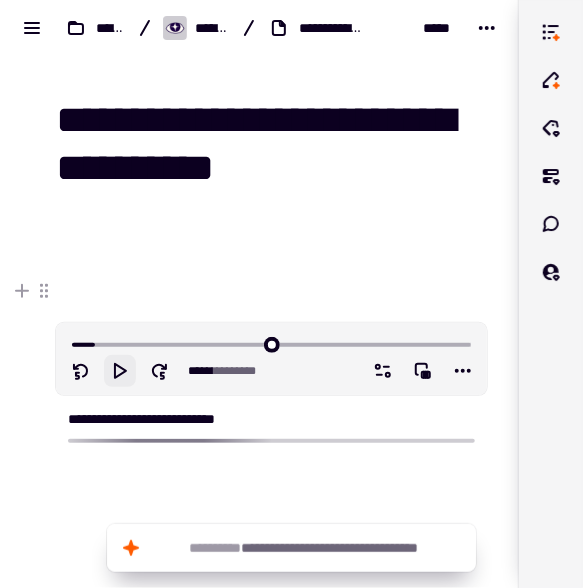 click 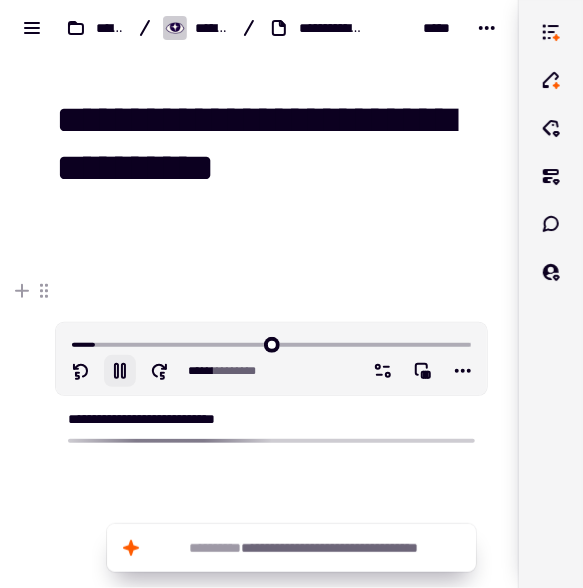 click 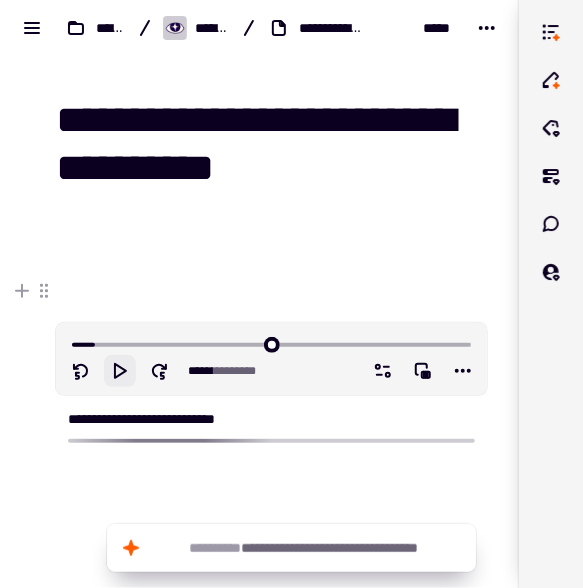 click 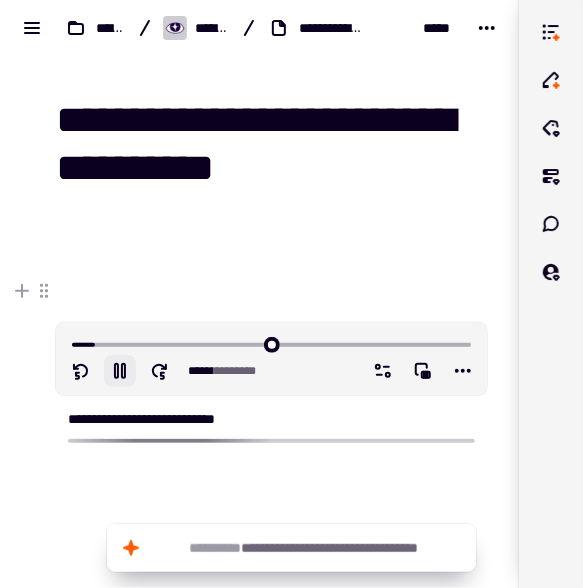 click 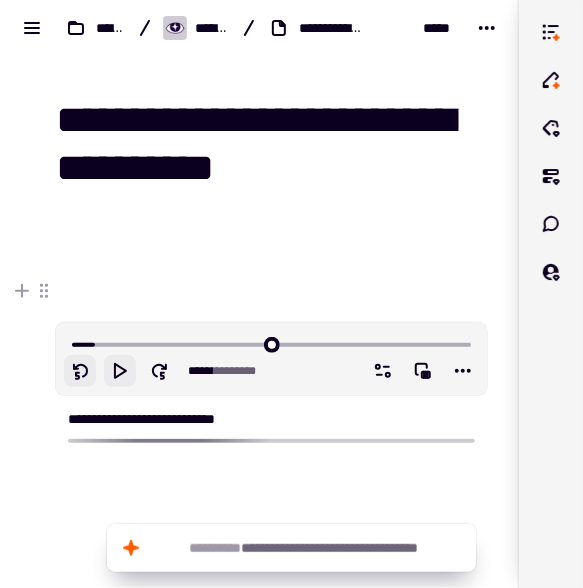 click 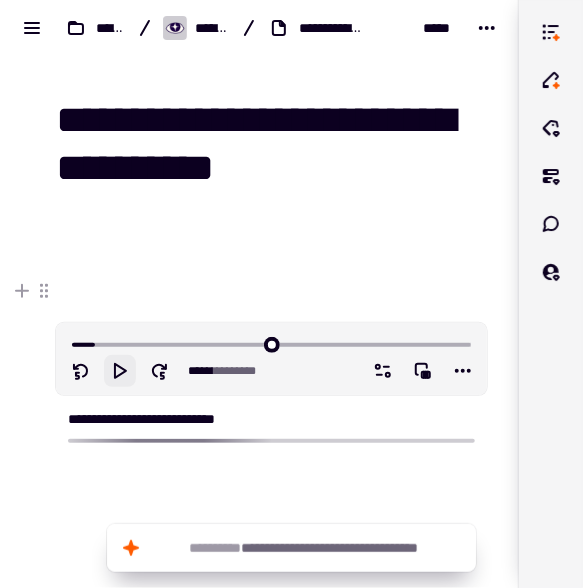click 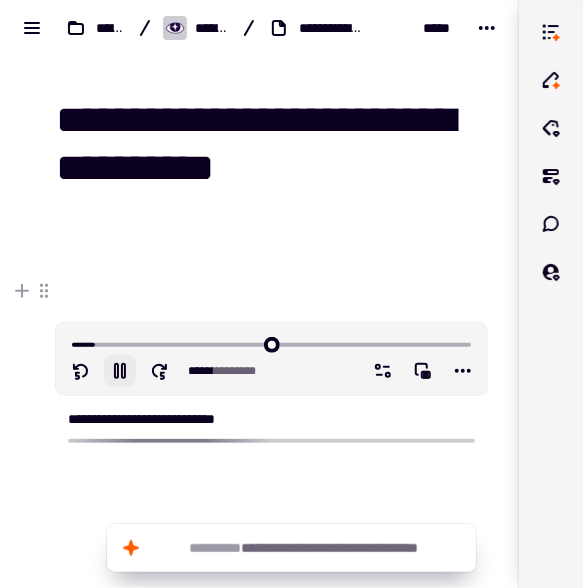 click 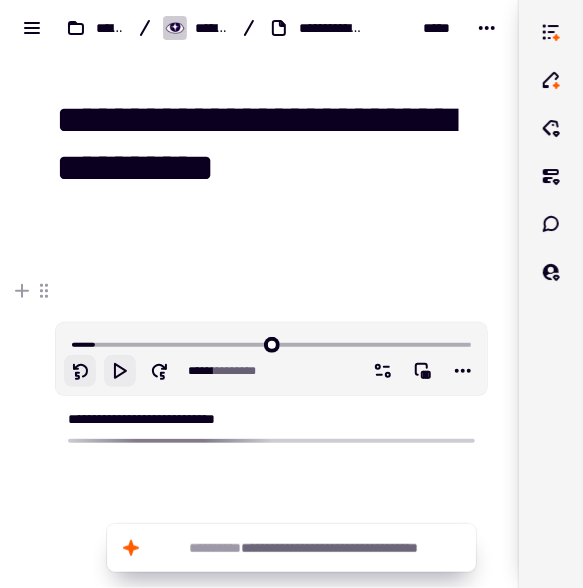 click 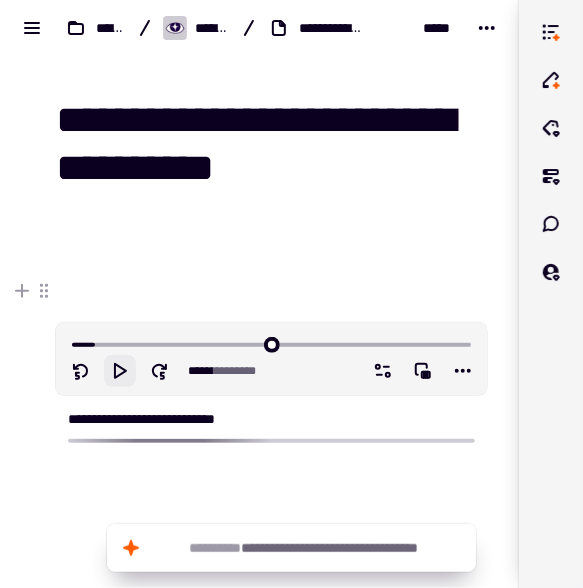 click 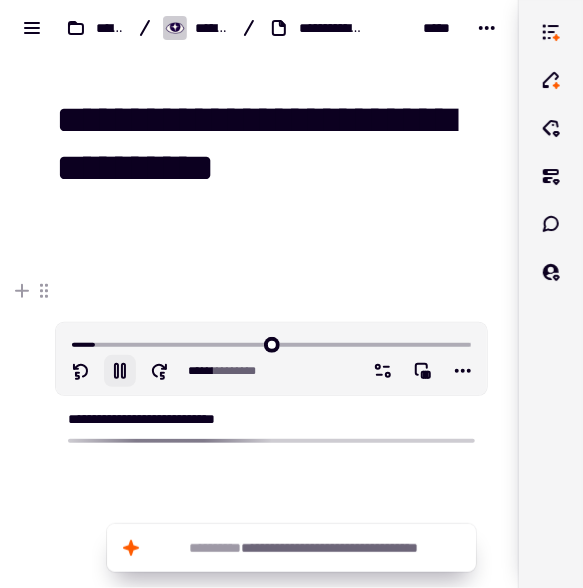 click 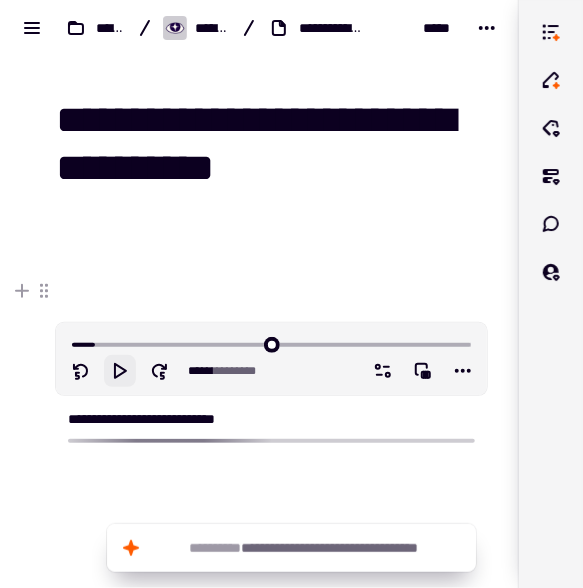 click 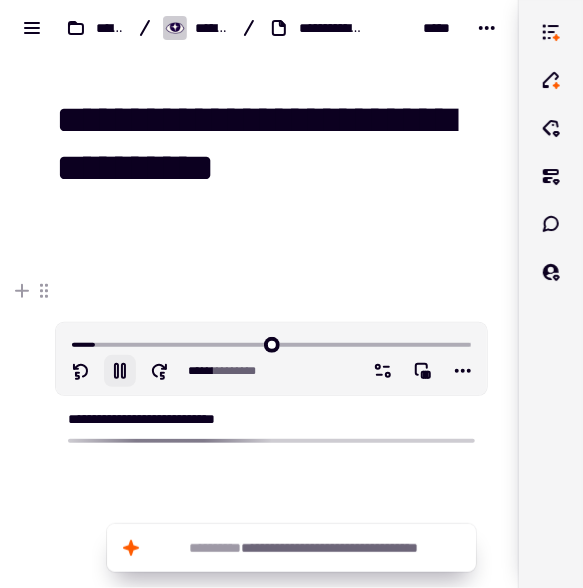click 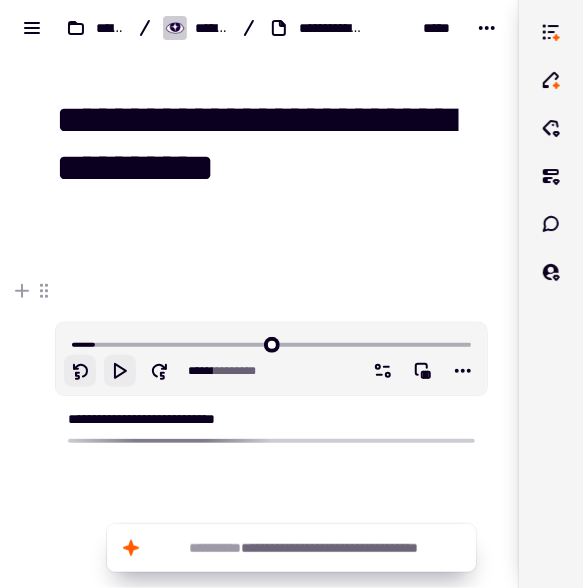 click 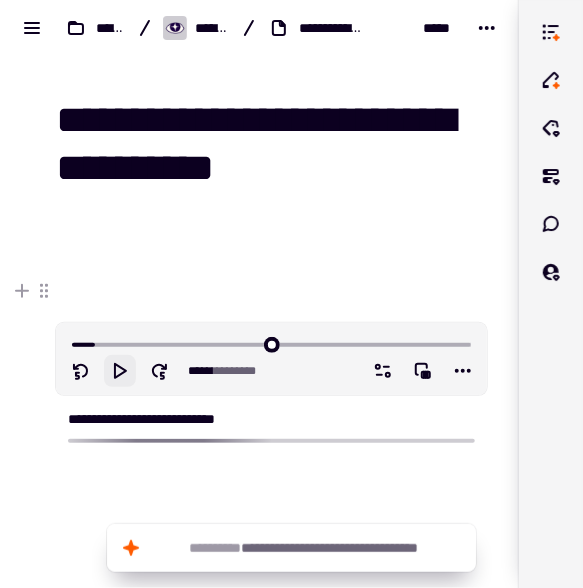 click 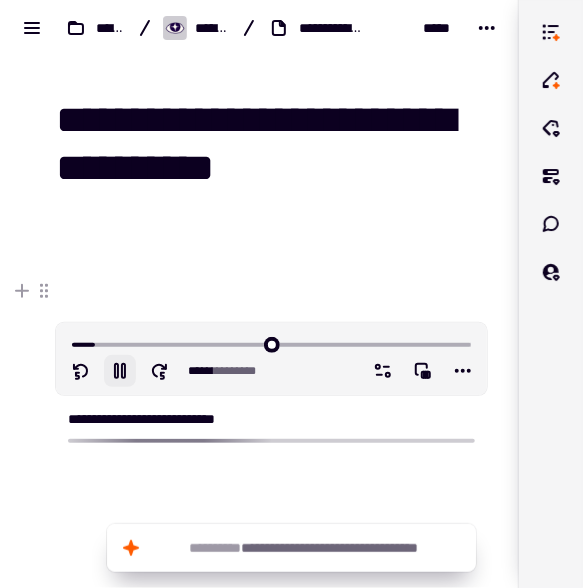 click 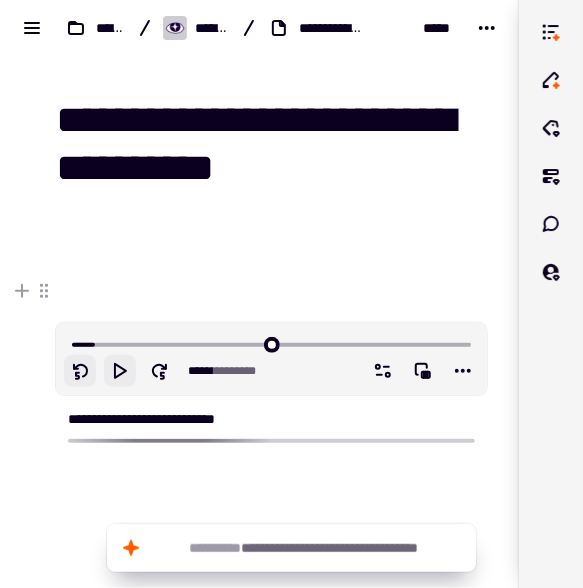 click 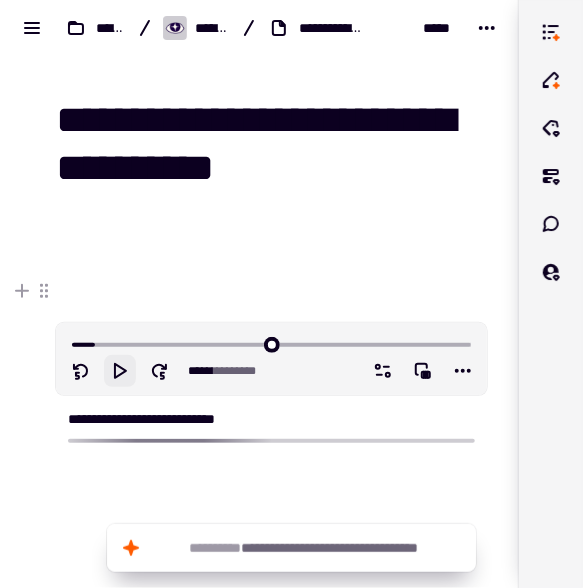 click 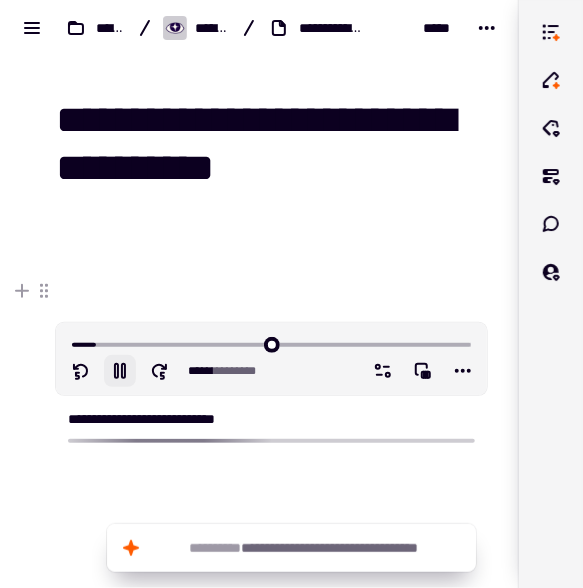 click 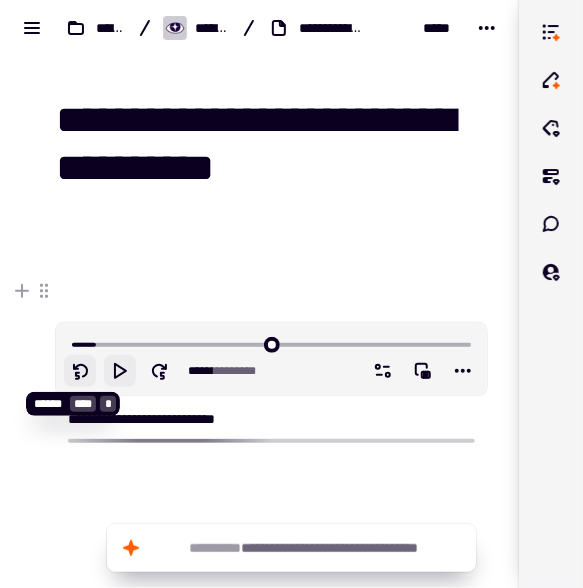 click 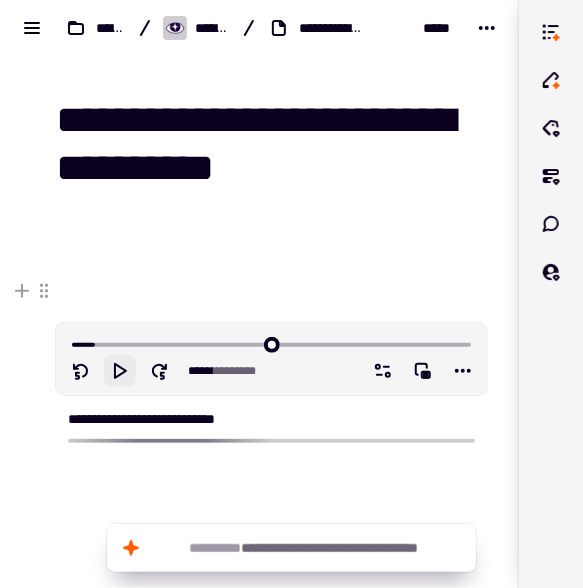 click 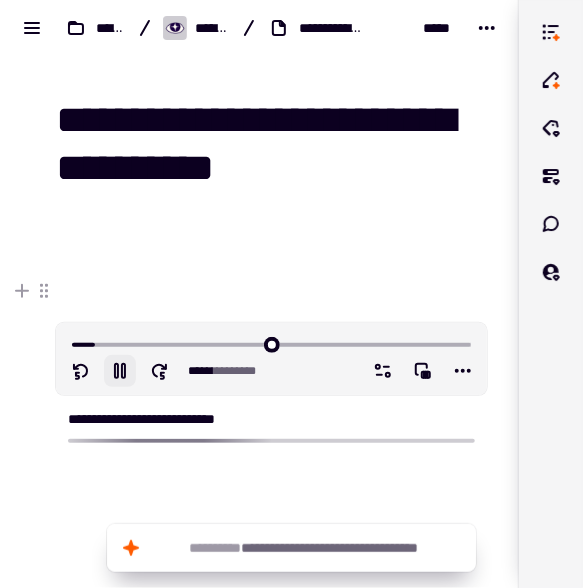 click 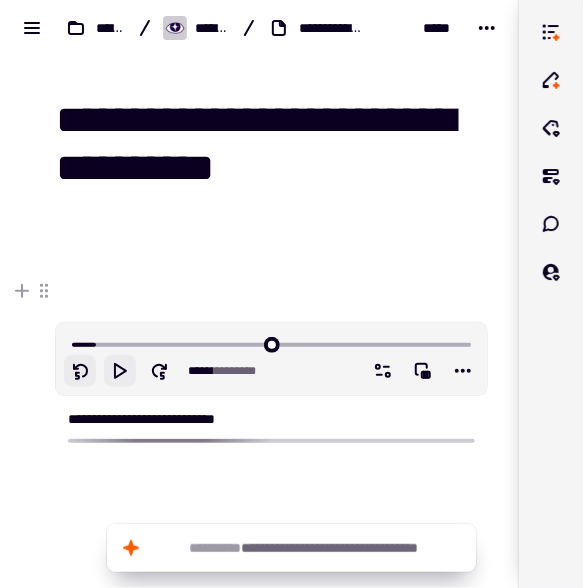 click 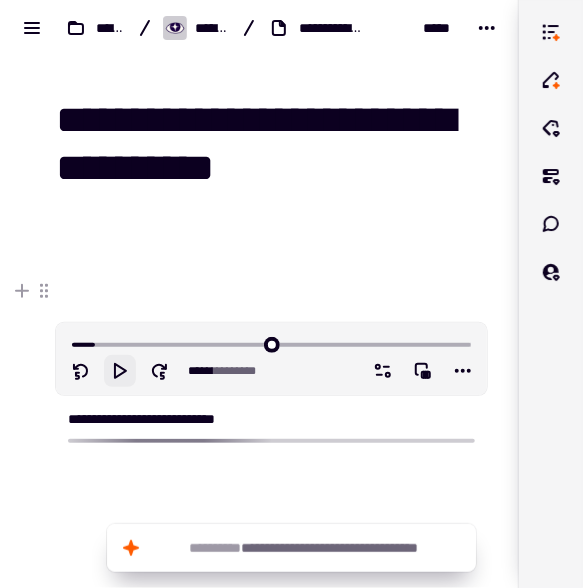 click 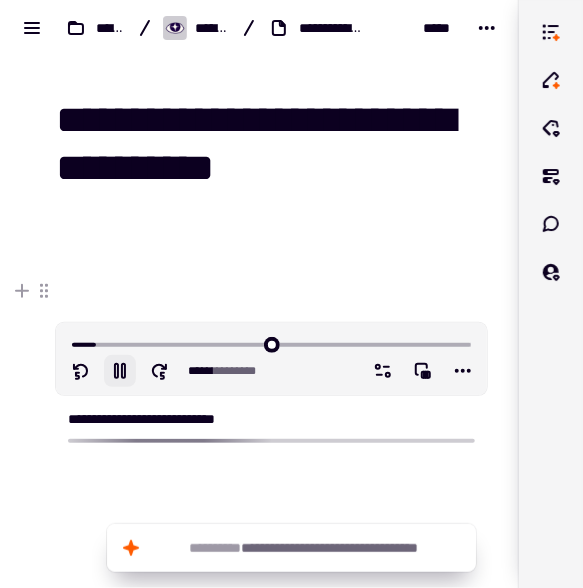 click 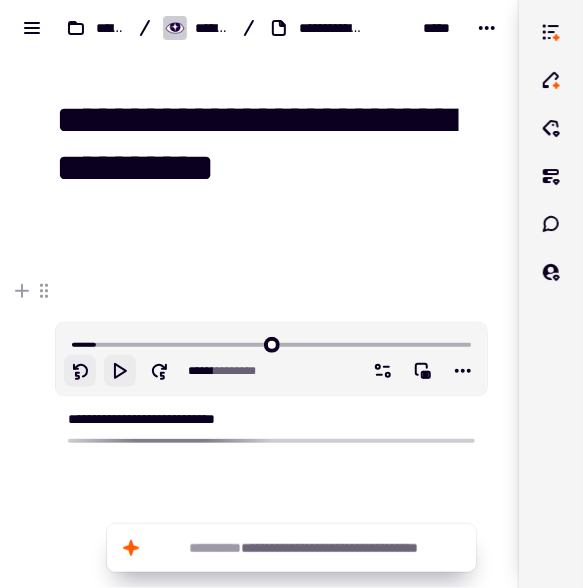 click 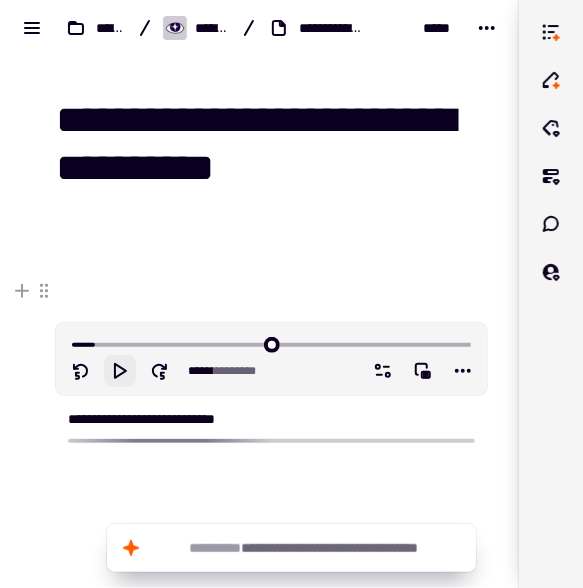 click 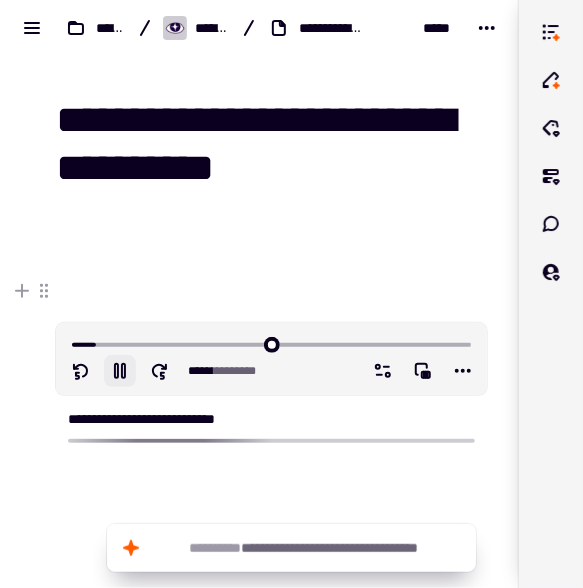 click 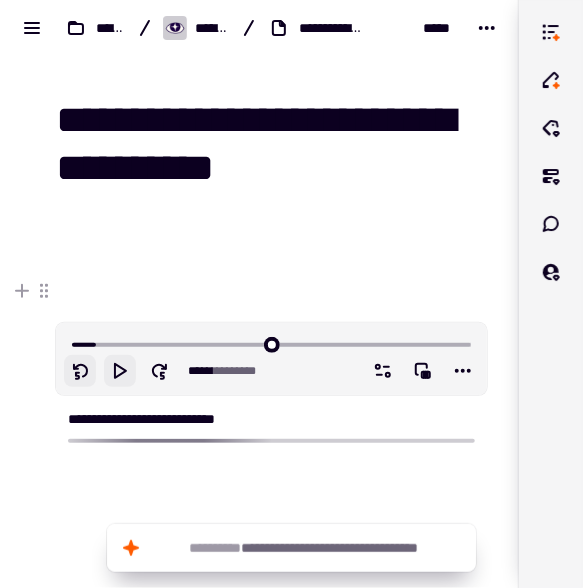 click 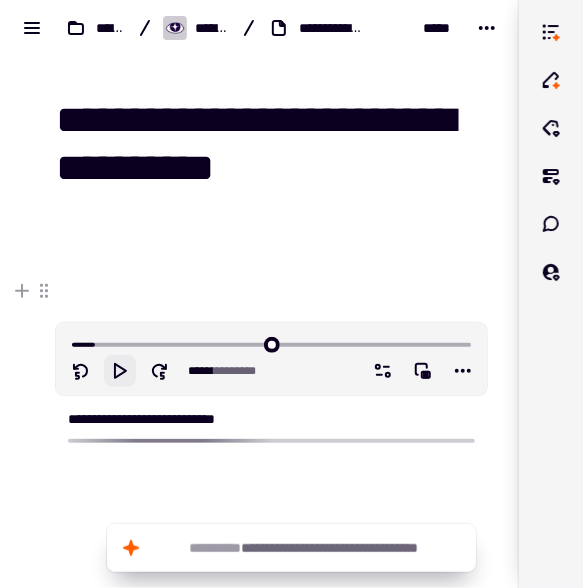 click 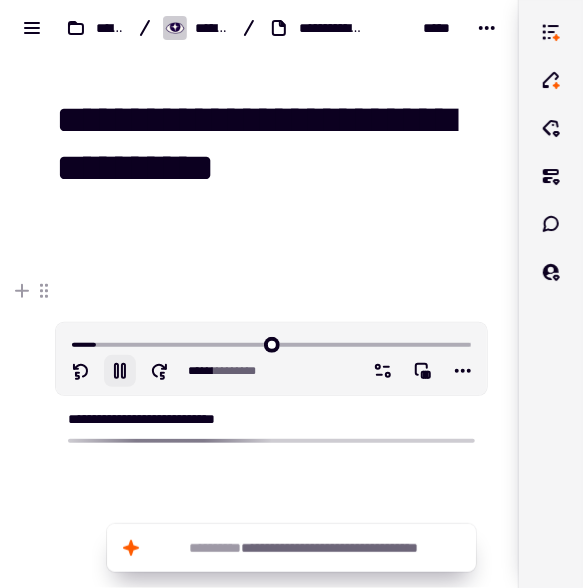 click 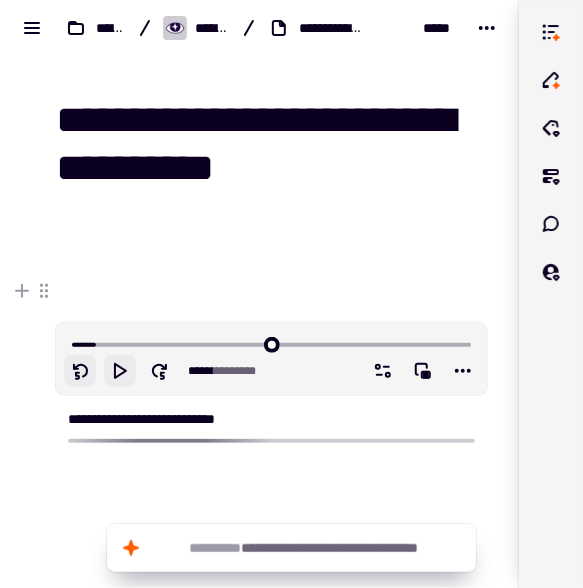 click 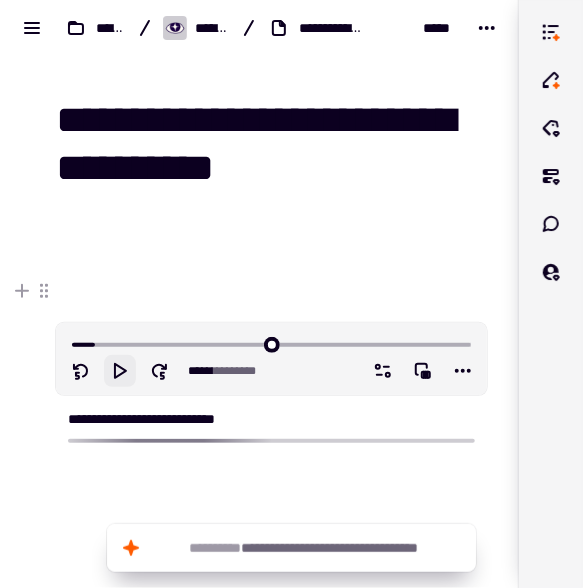 click 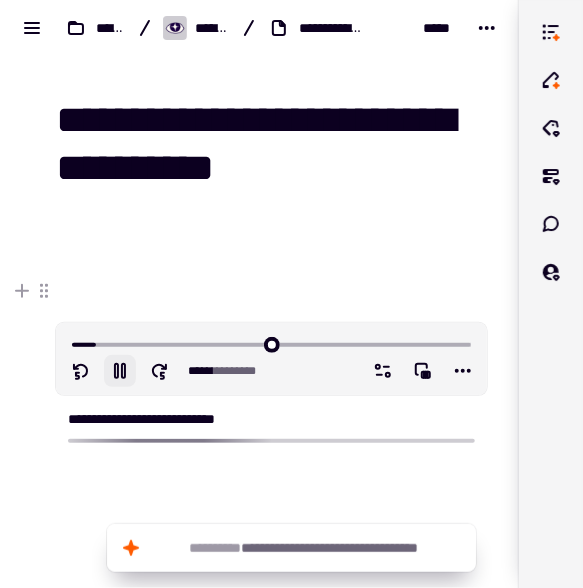 click 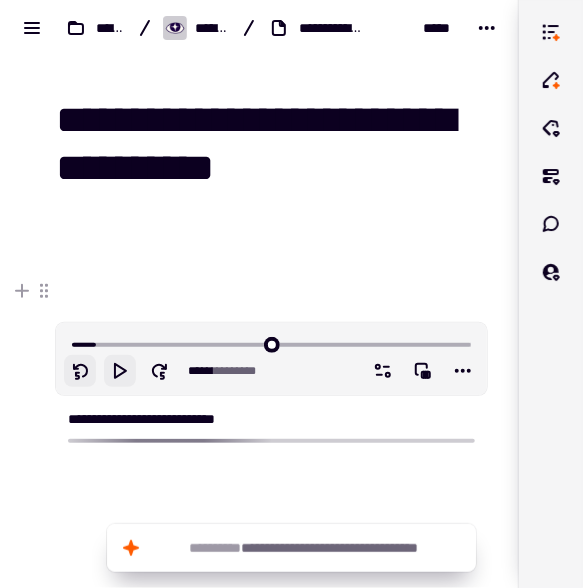 click 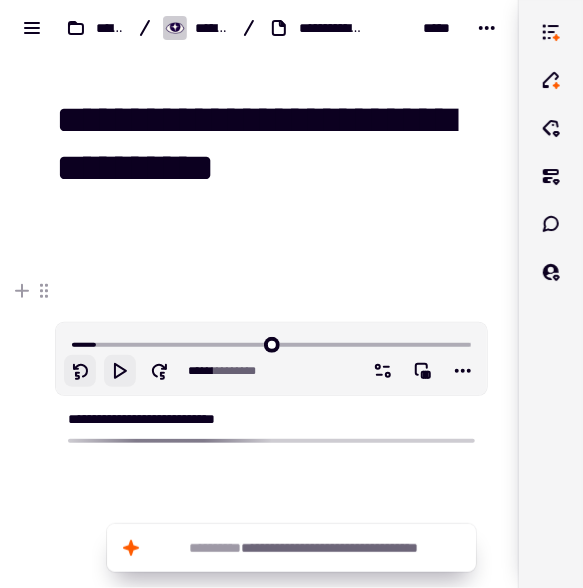 click 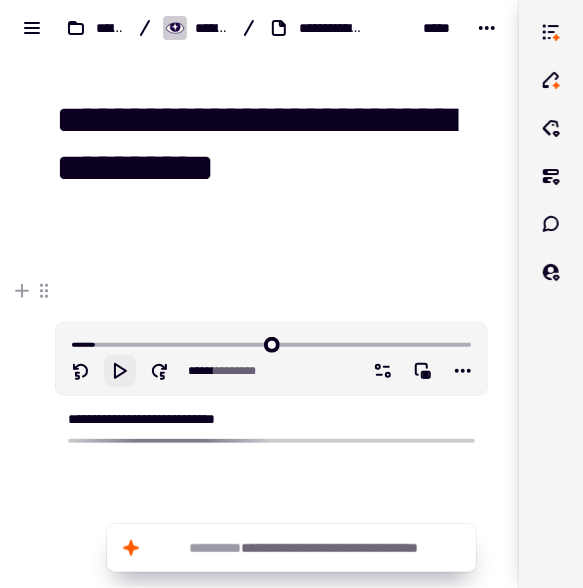 click 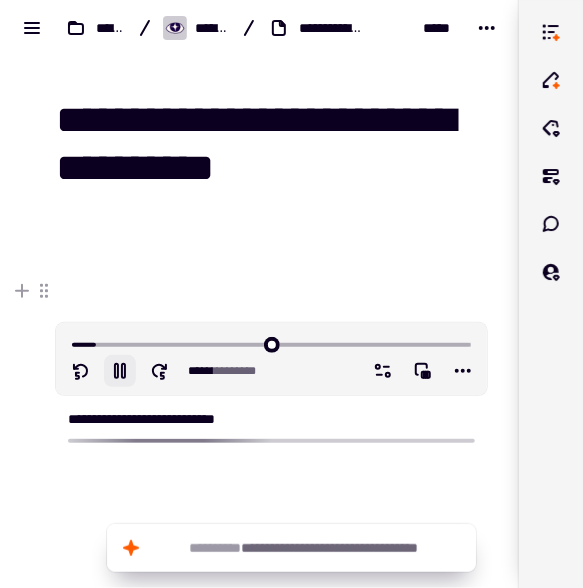click 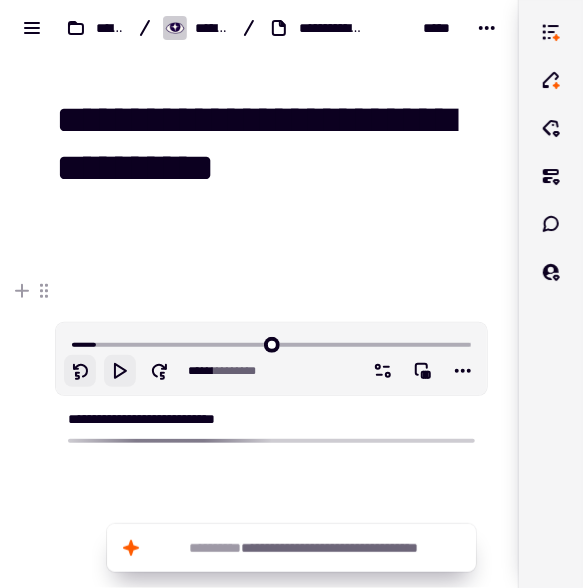 click 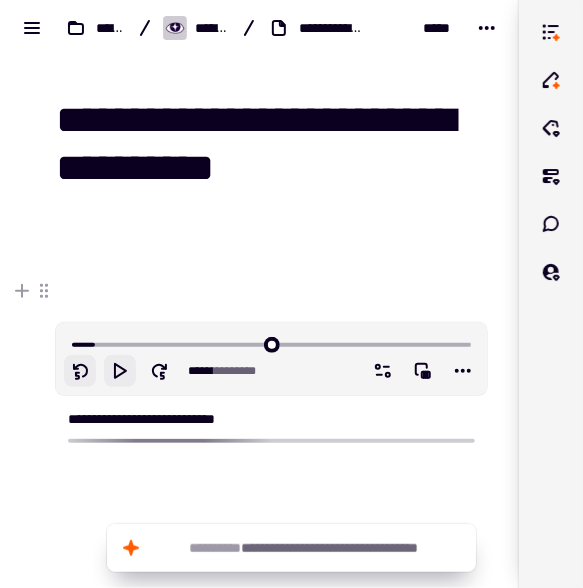 click 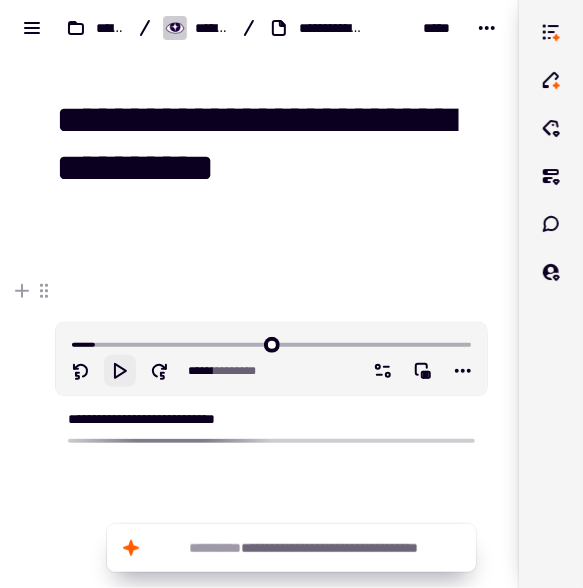 click 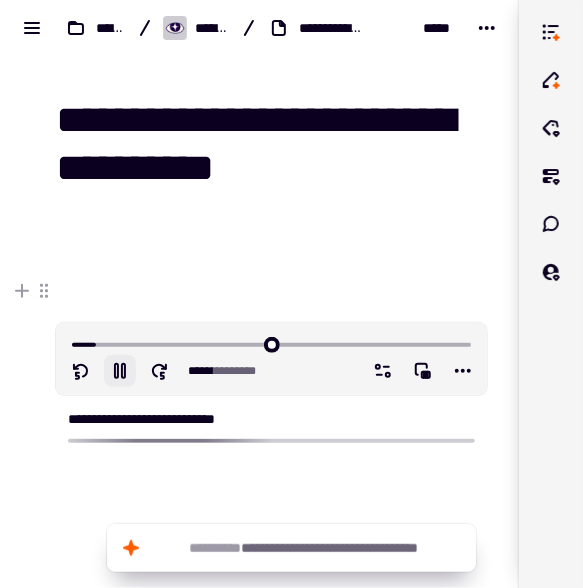click 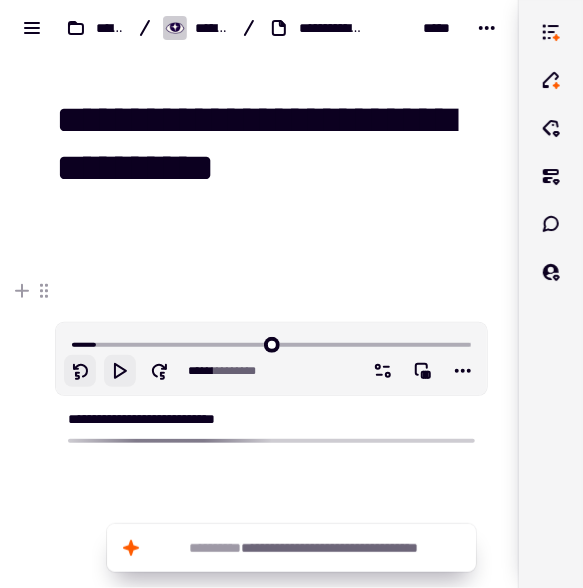 click 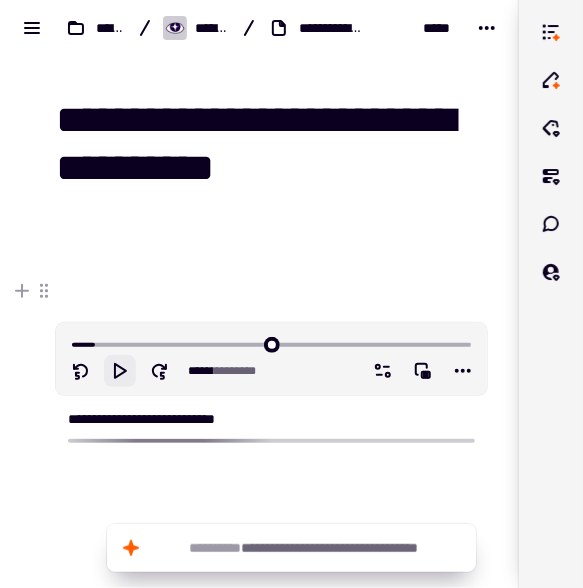 click 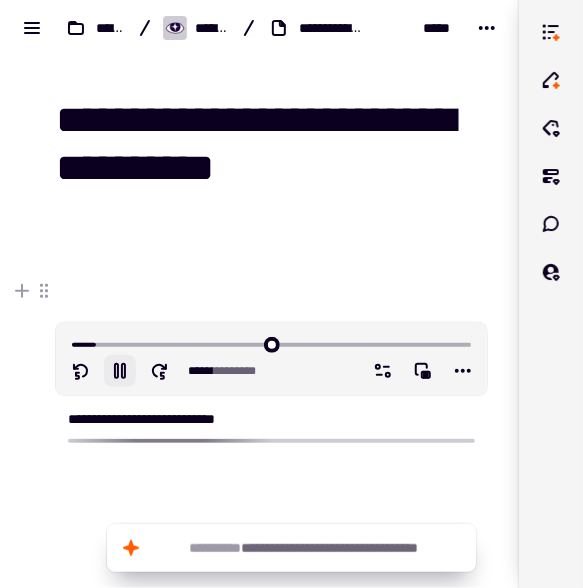 click 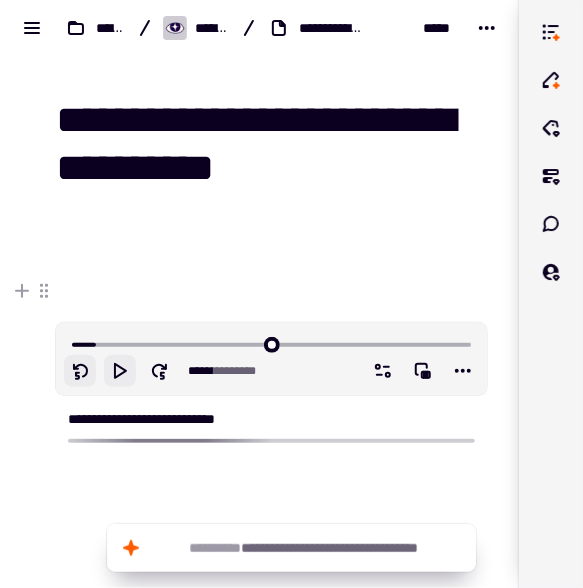 click 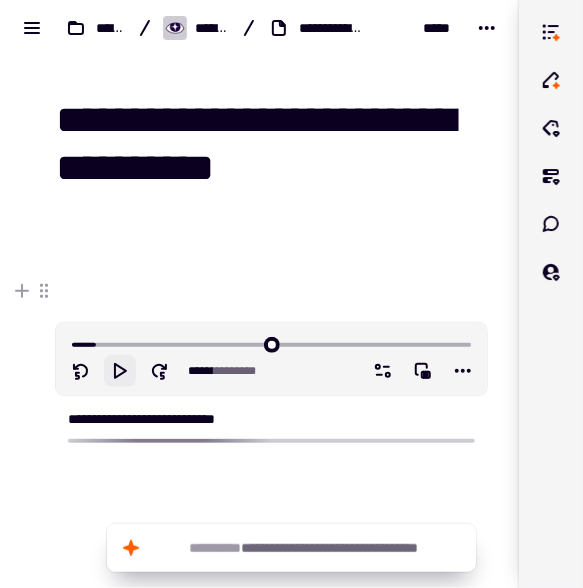 click 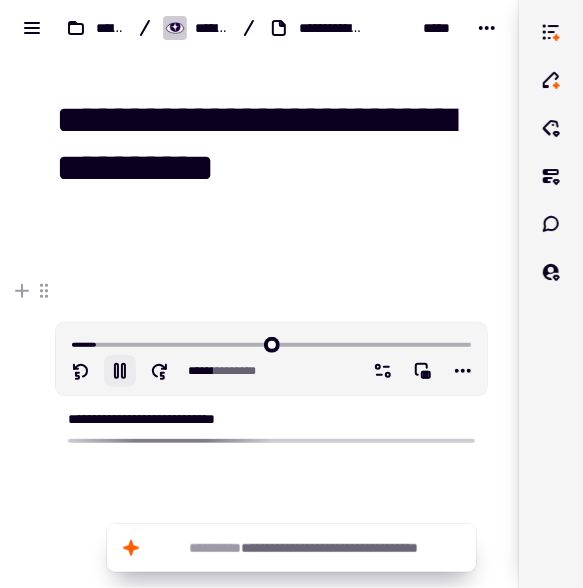 click 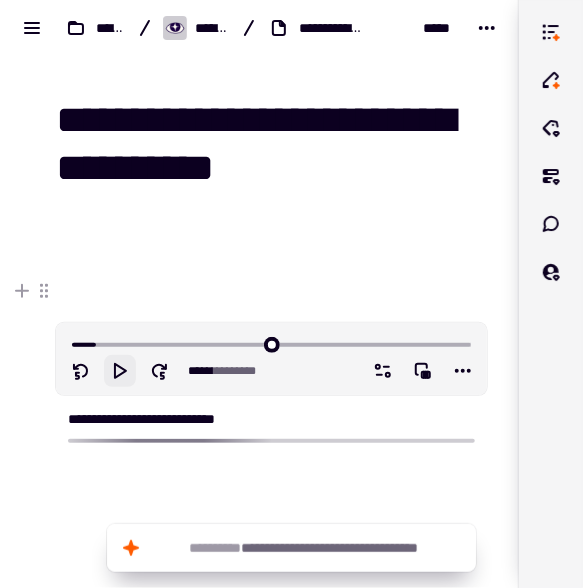 click 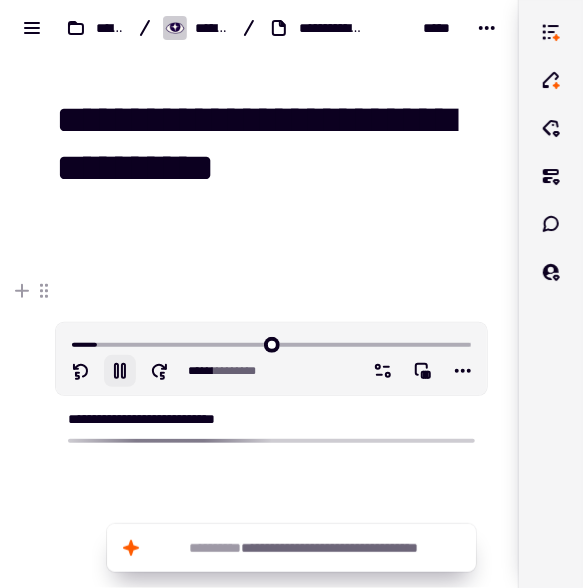 click 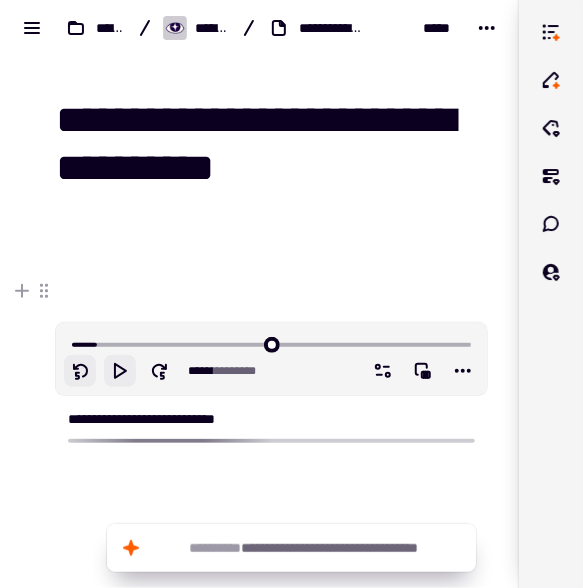 click 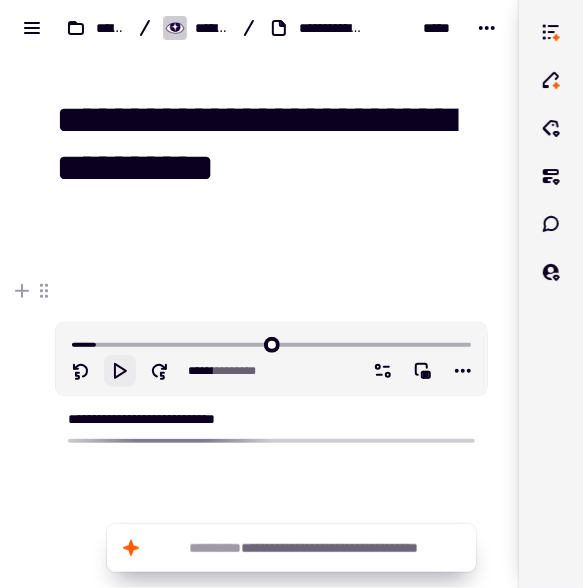 click 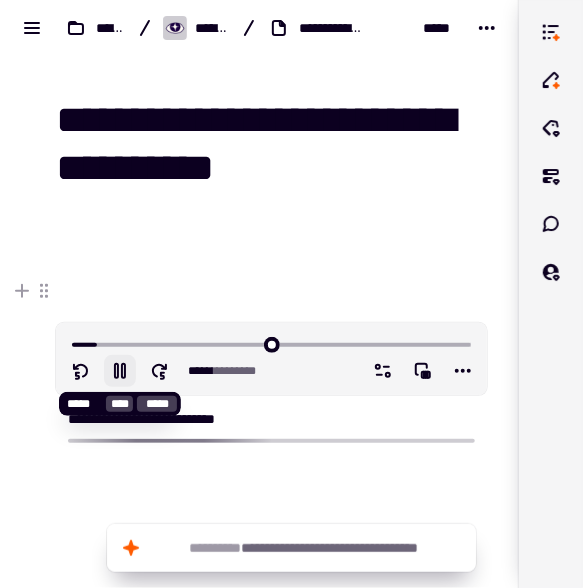 click 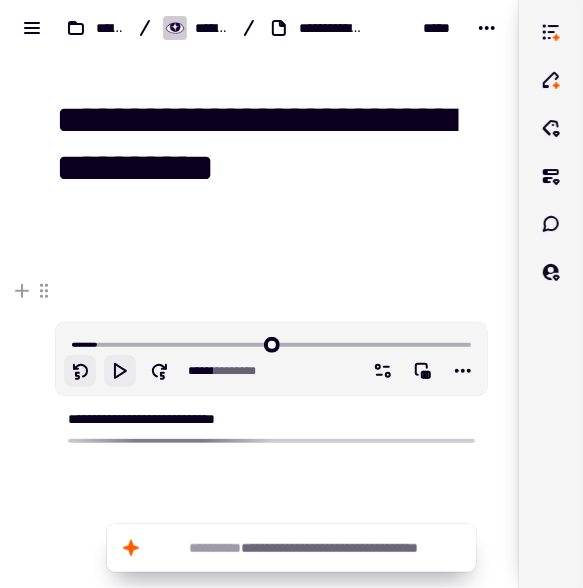 click 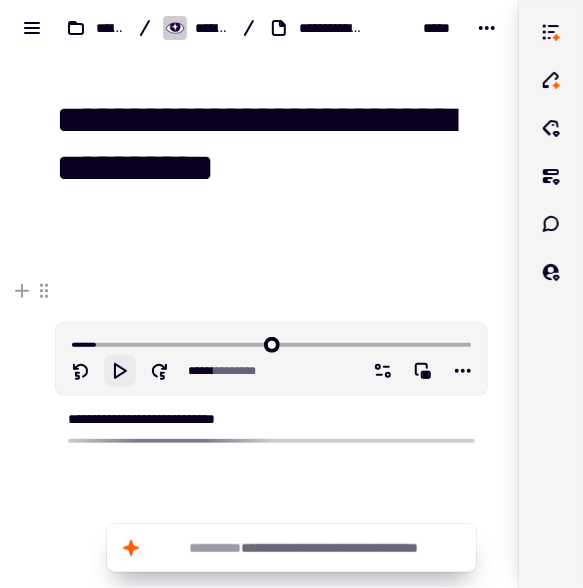 click 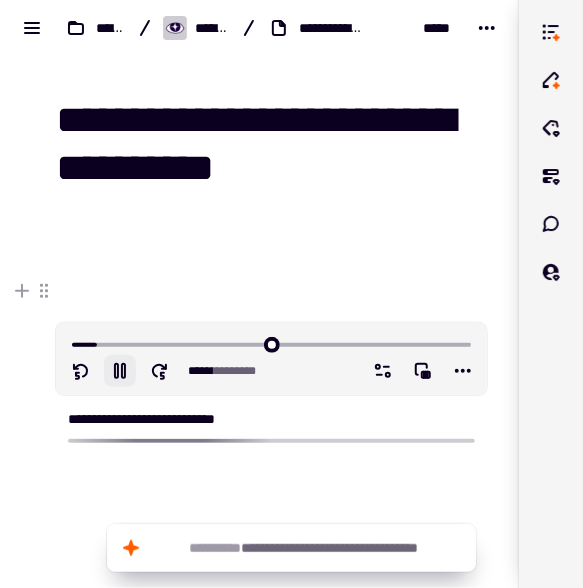 click 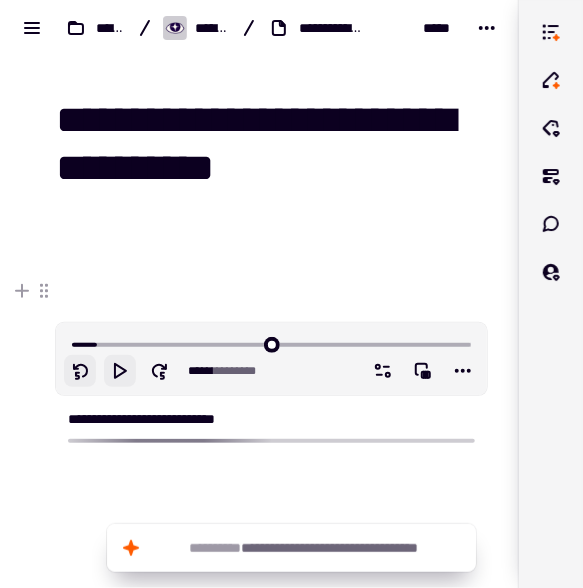 click 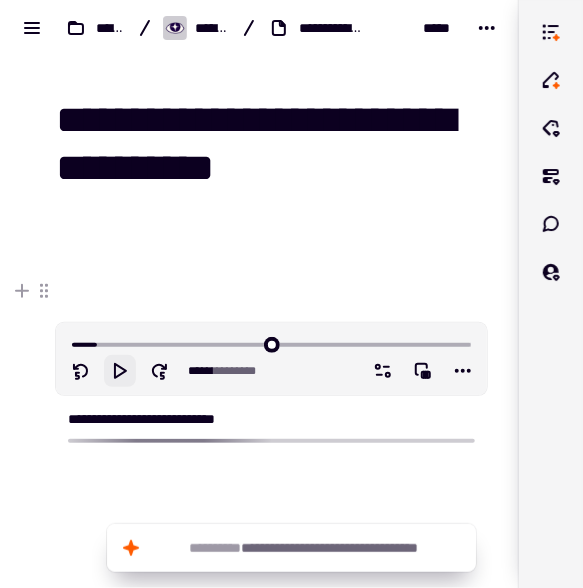 click 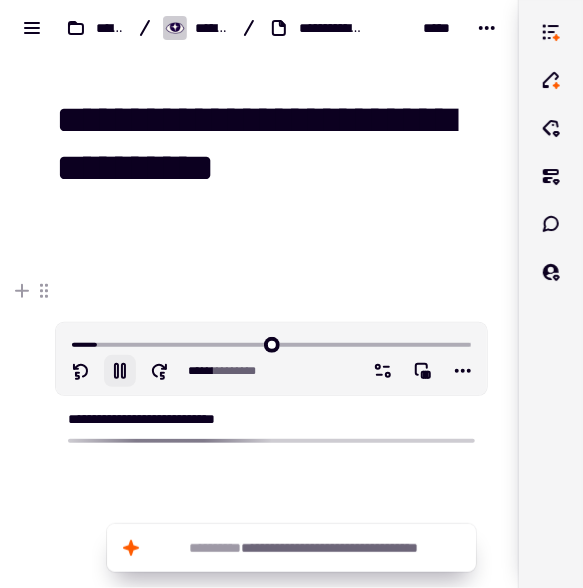 click 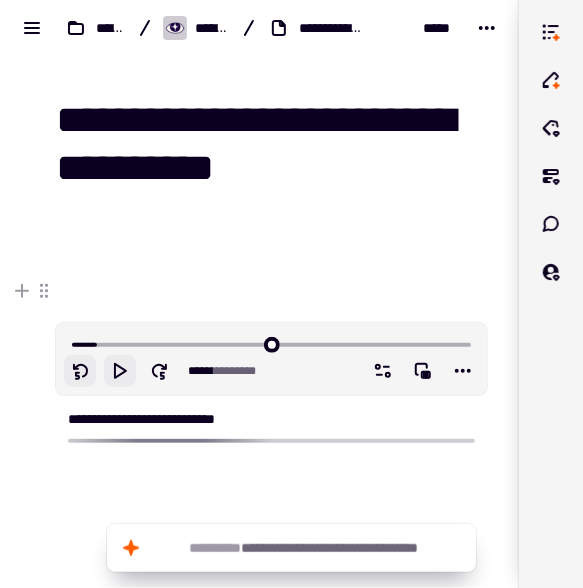 click 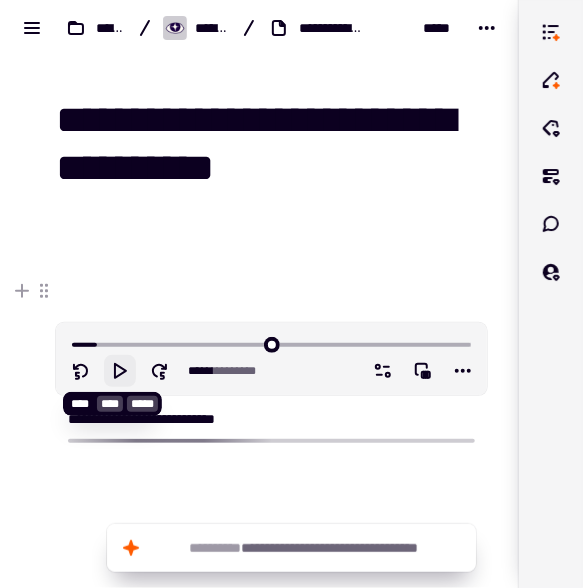 click 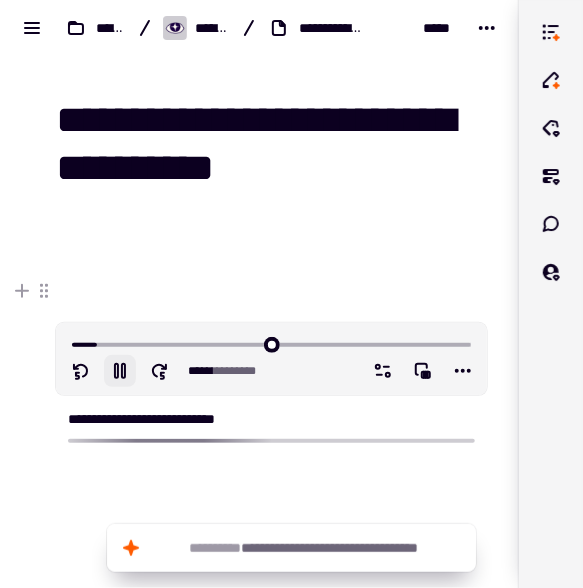 click 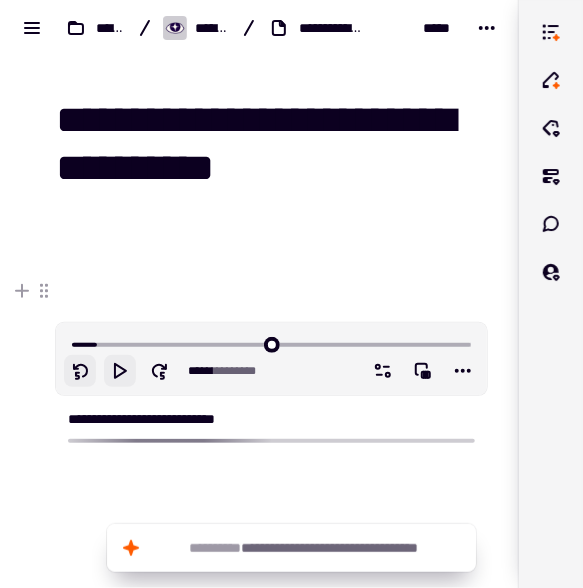 click 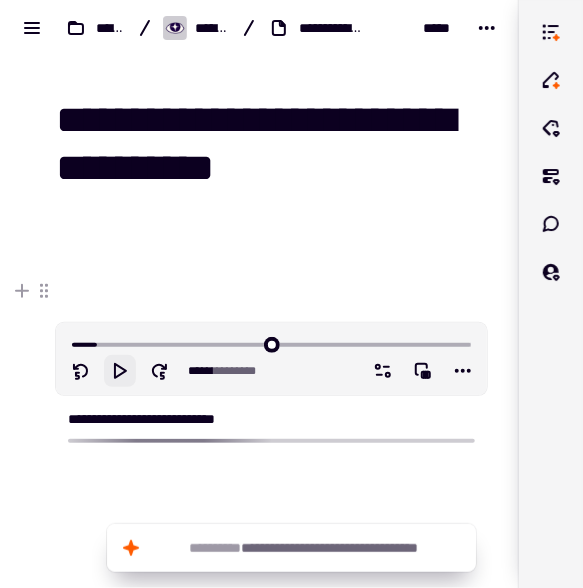 click 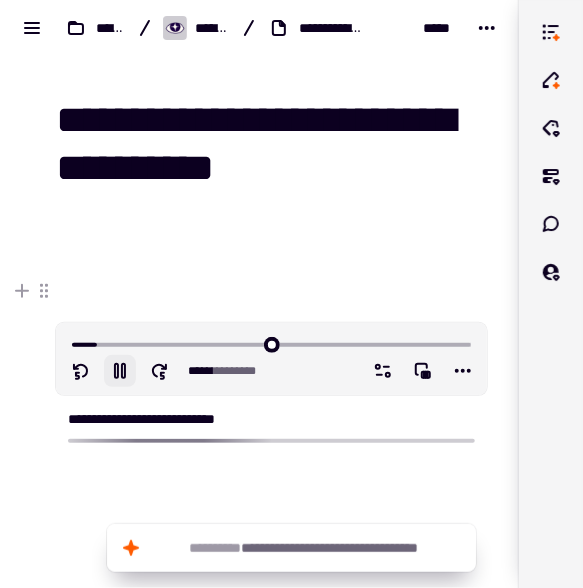 click 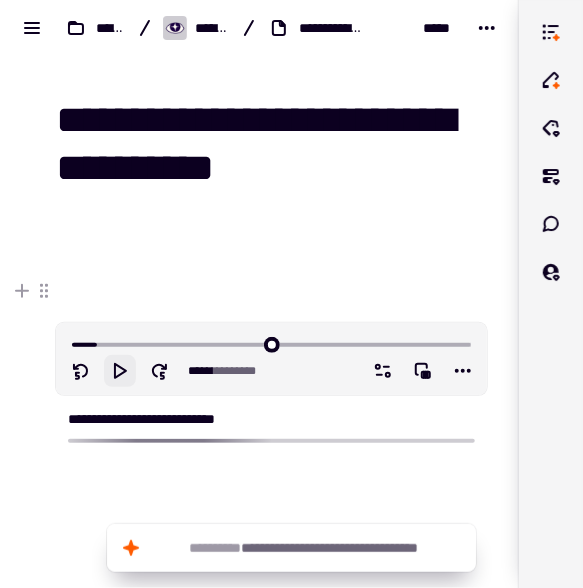 click 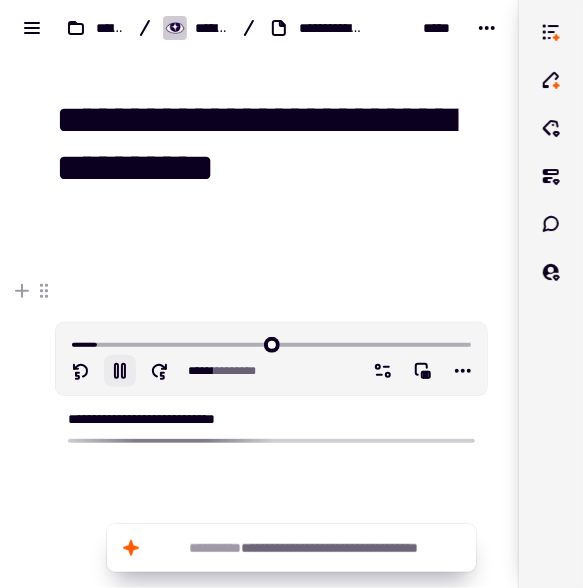 click 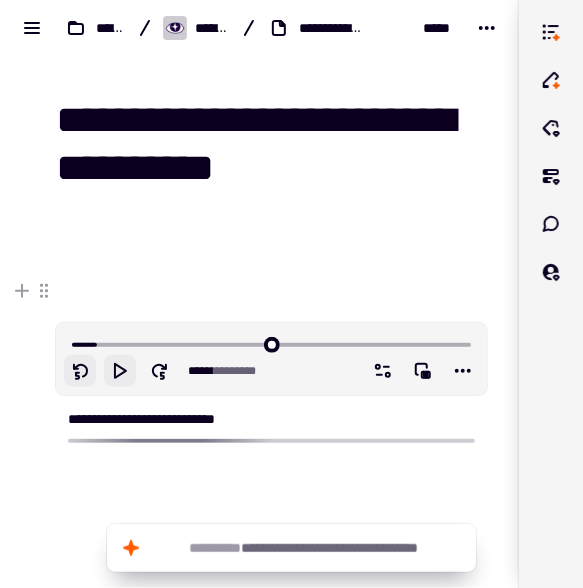 click 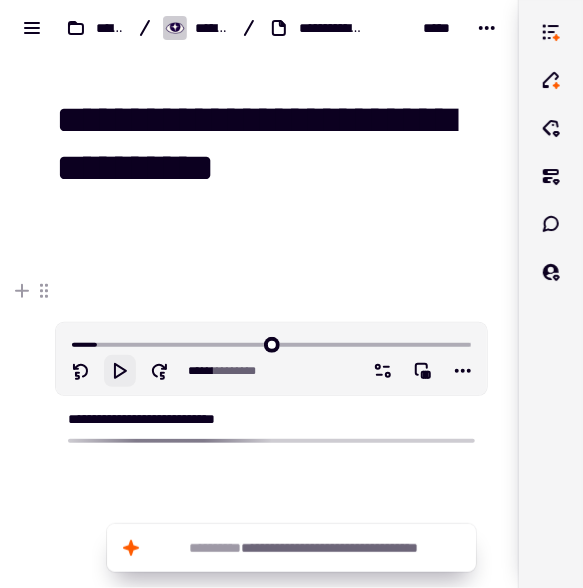 click 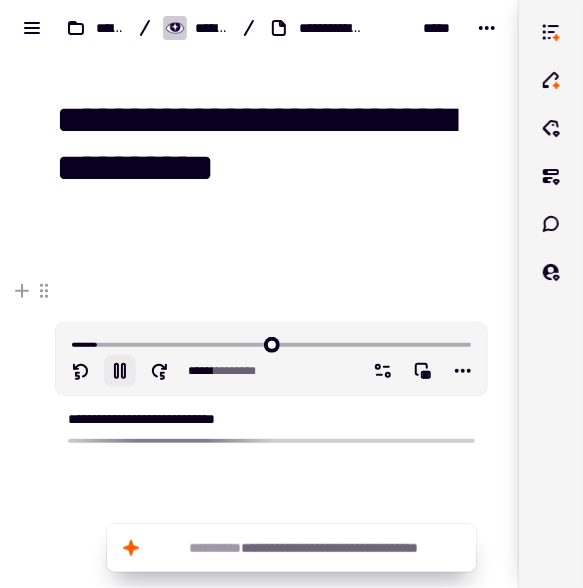 click 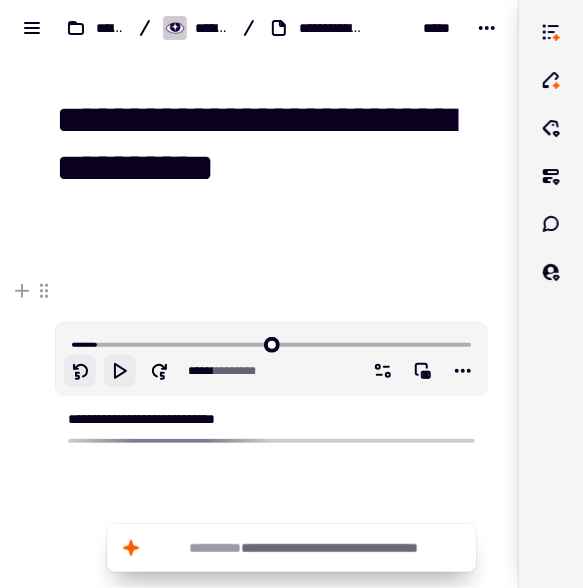click 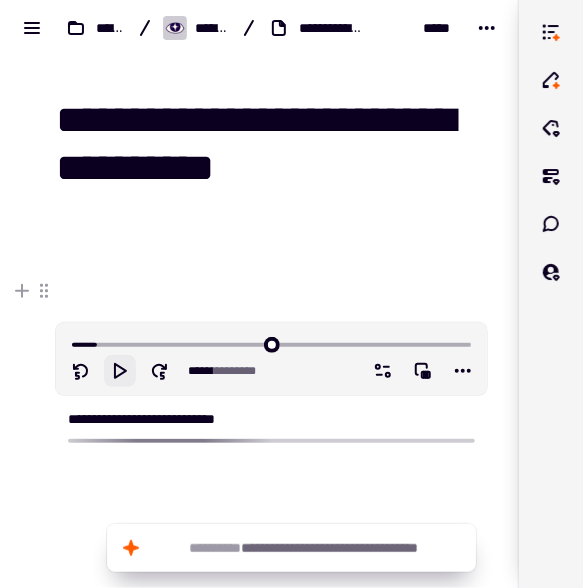 click 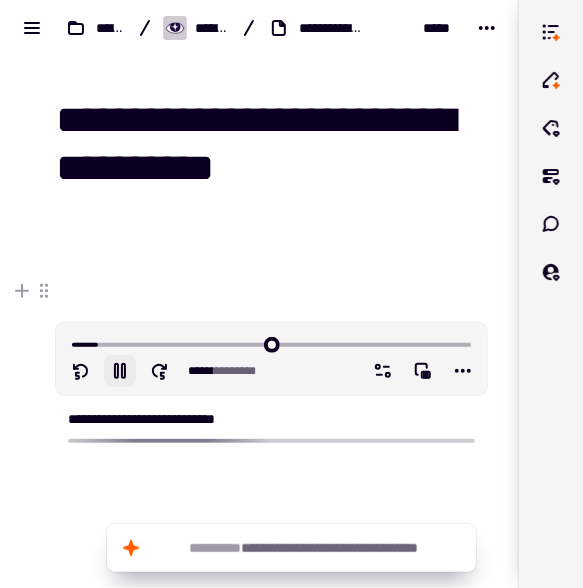 click 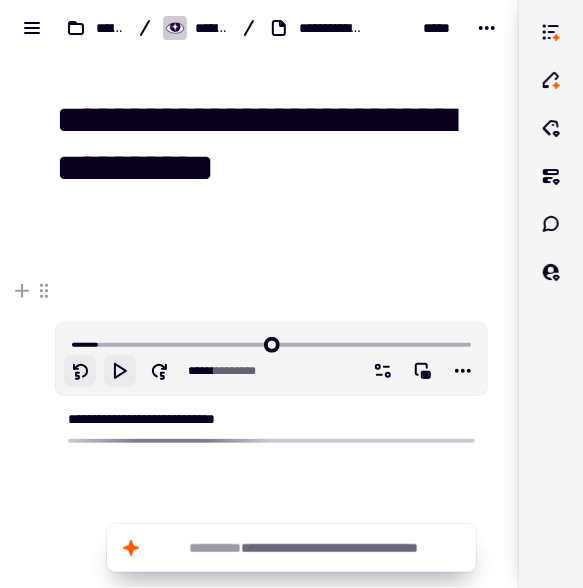 click 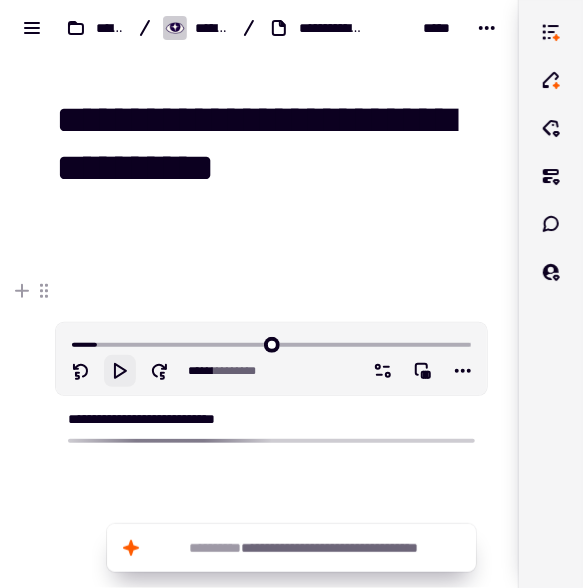 click 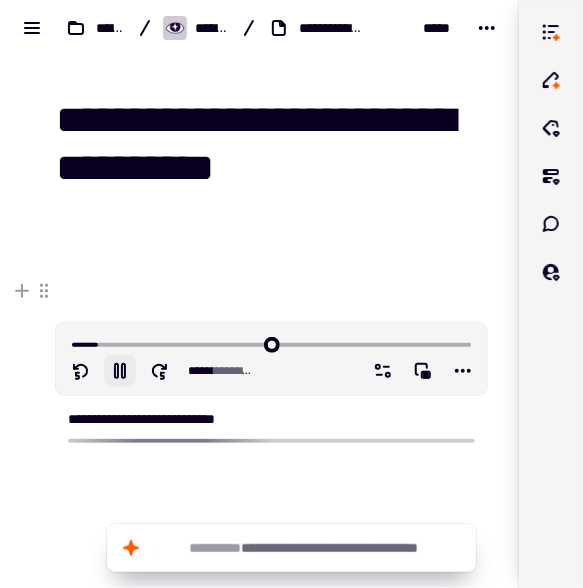 click 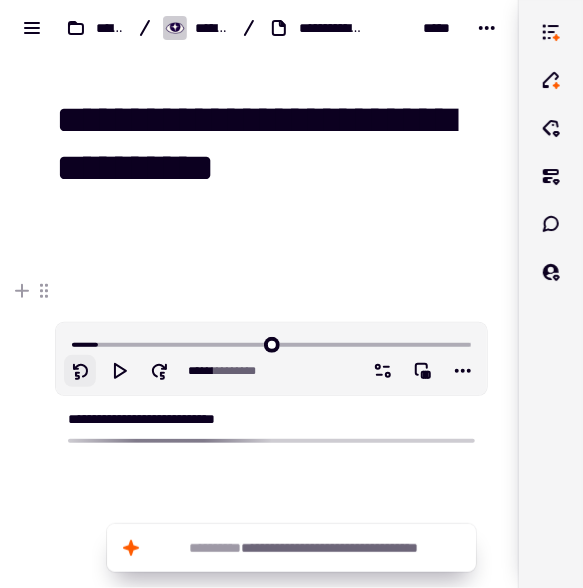 click 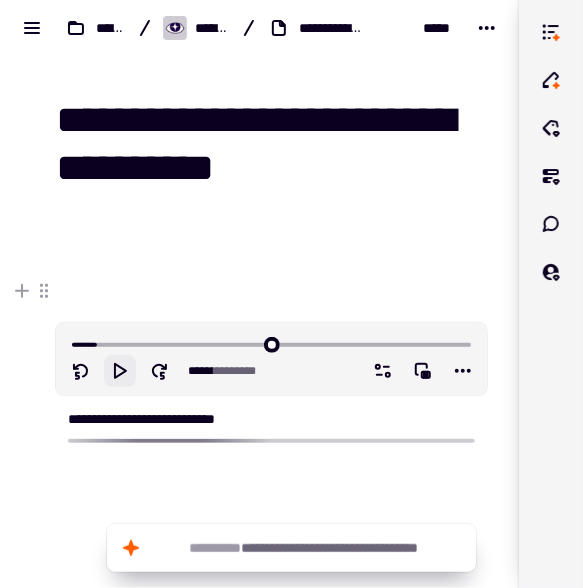 click 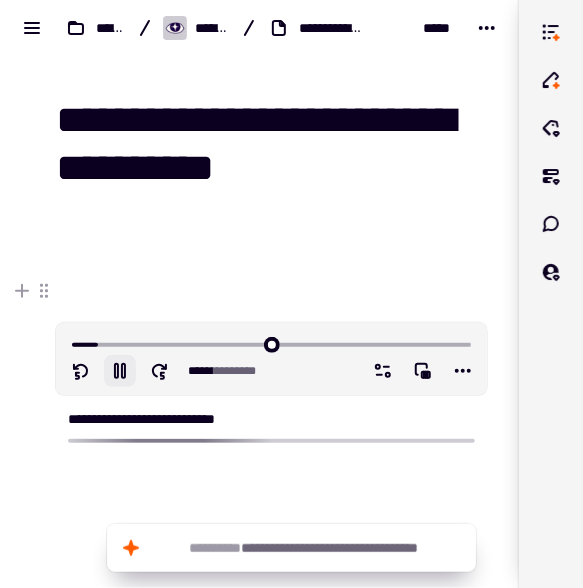 click 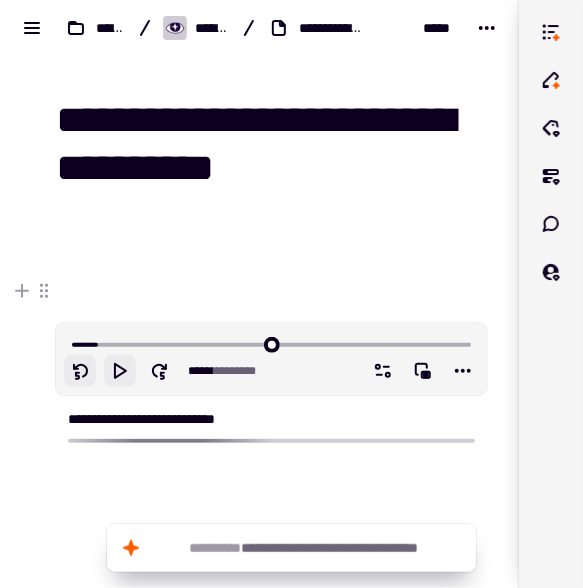 click 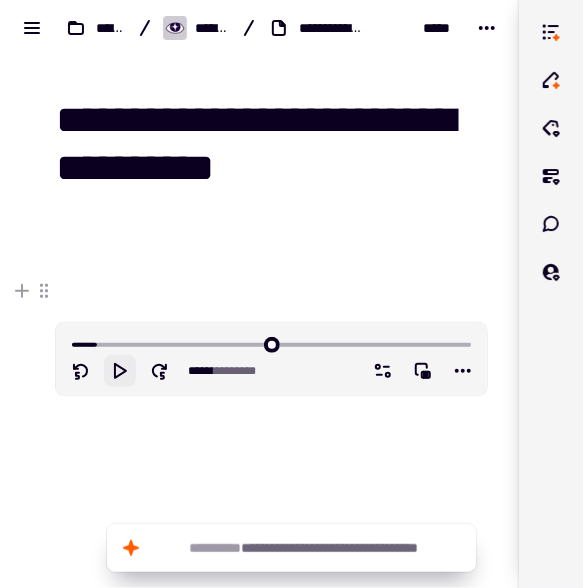 click at bounding box center [271, 343] 